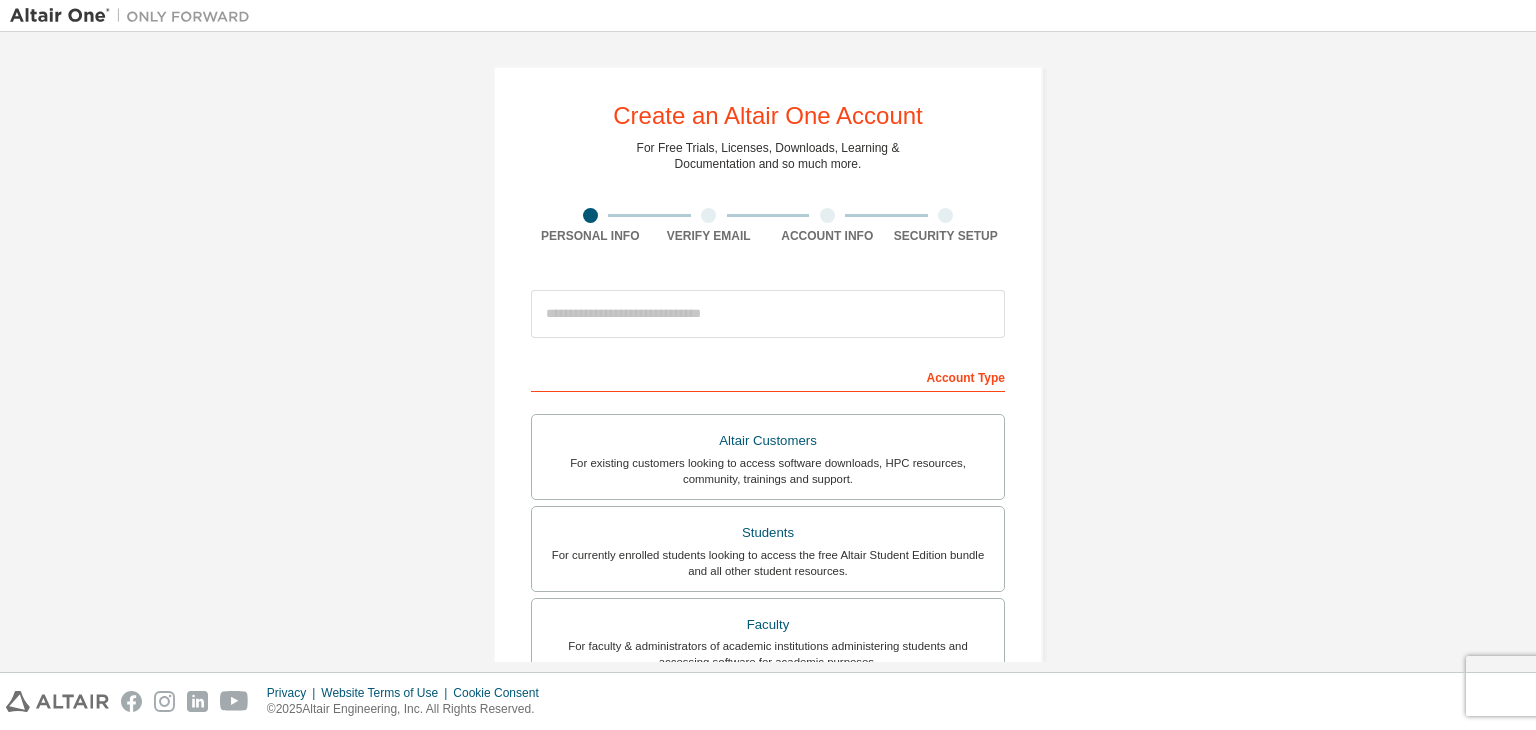 scroll, scrollTop: 0, scrollLeft: 0, axis: both 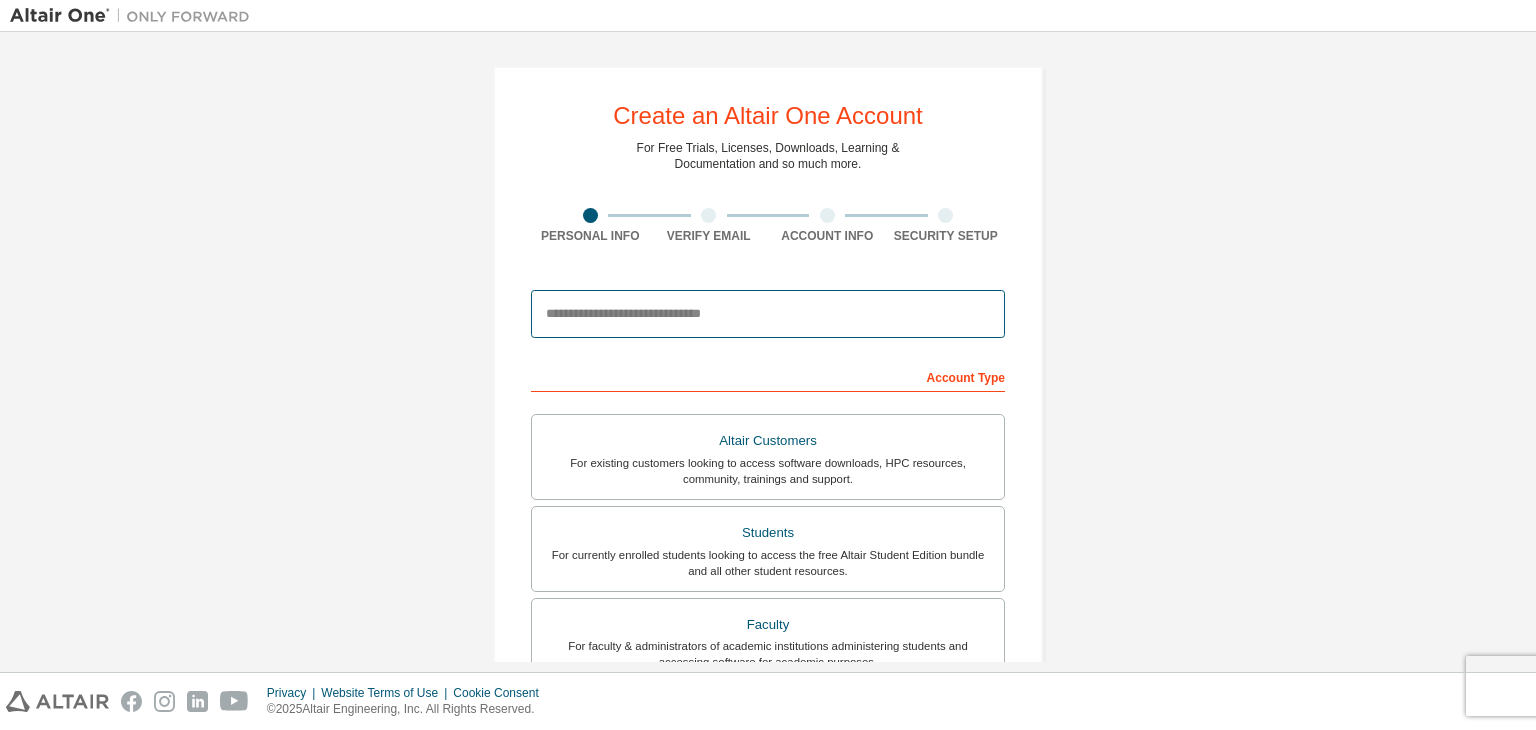 click at bounding box center (768, 314) 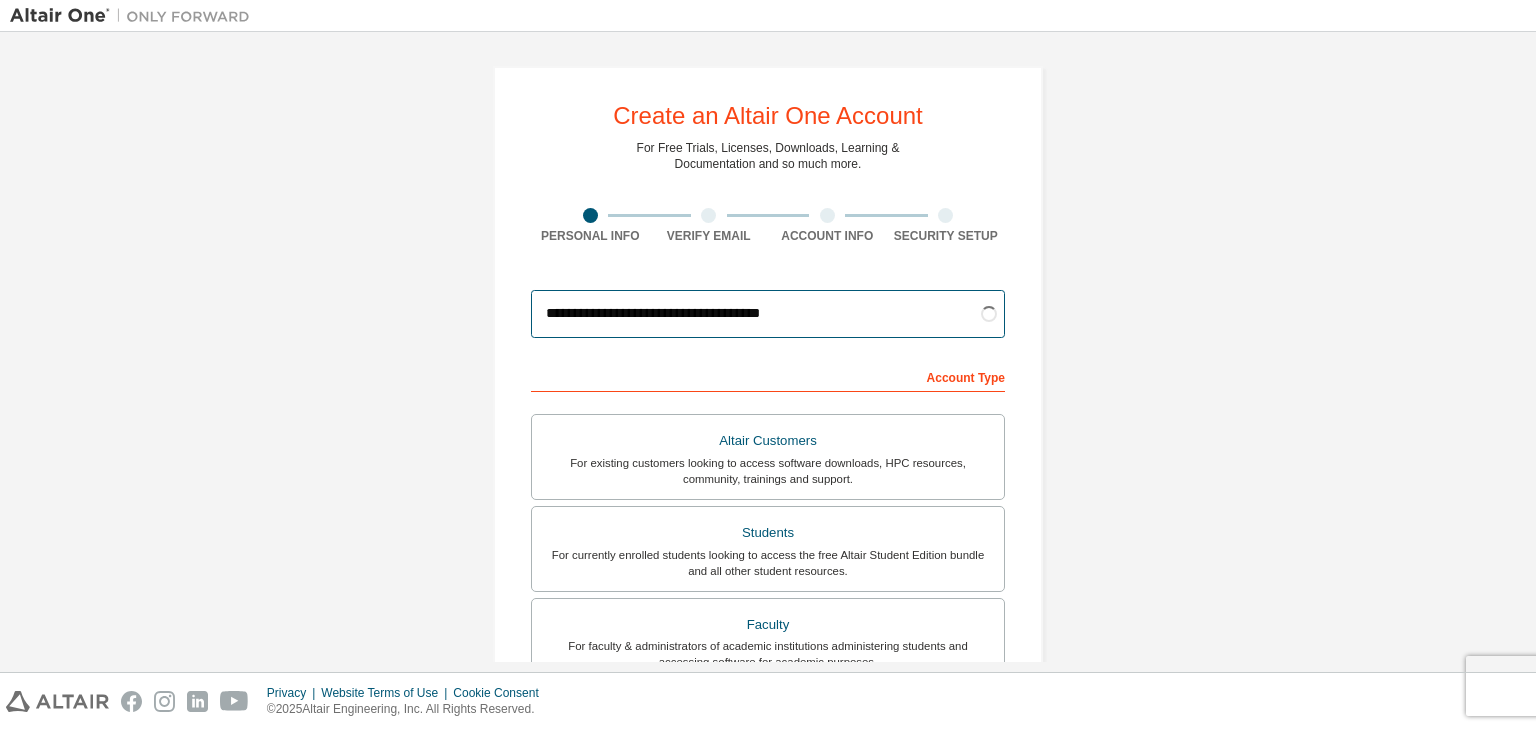 click on "**********" at bounding box center (768, 314) 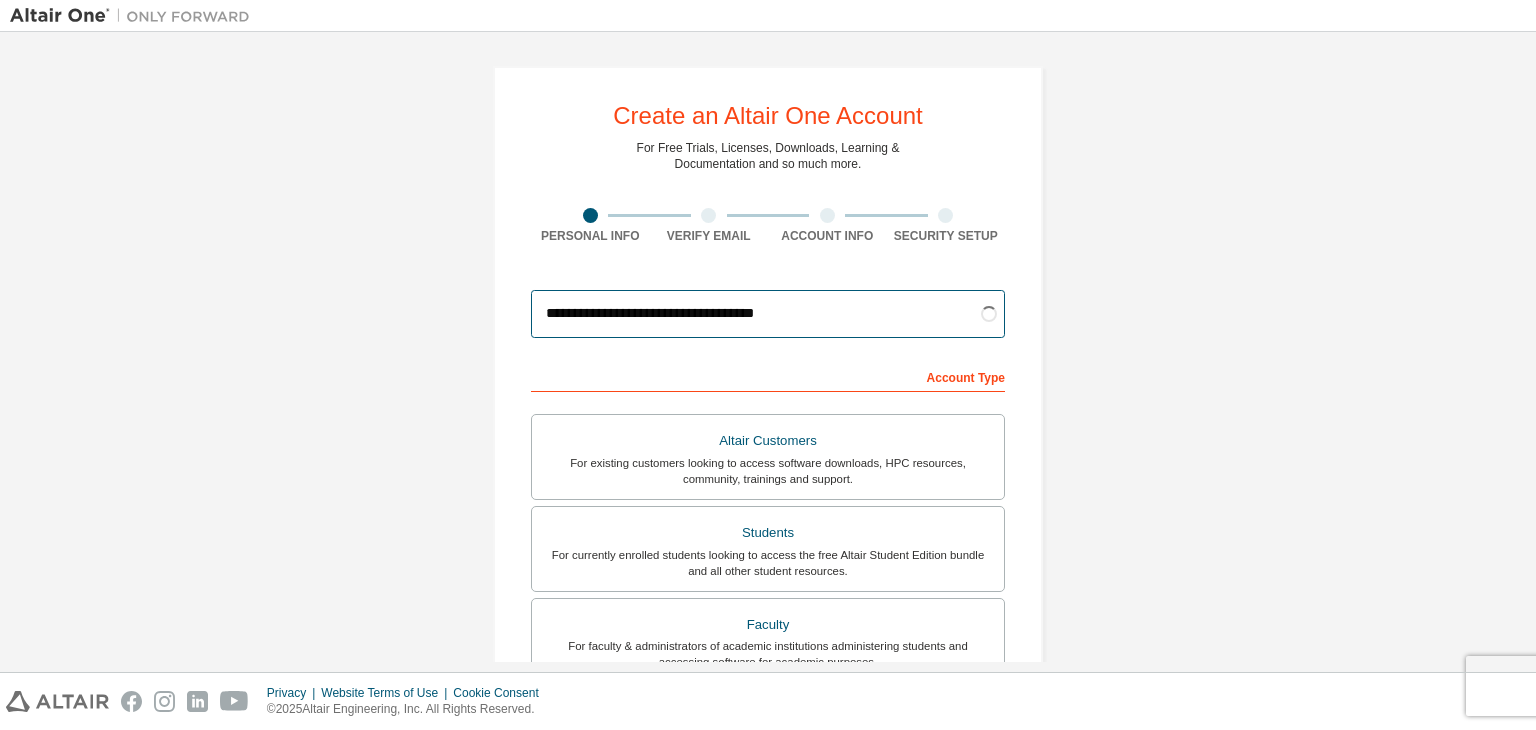 type on "**********" 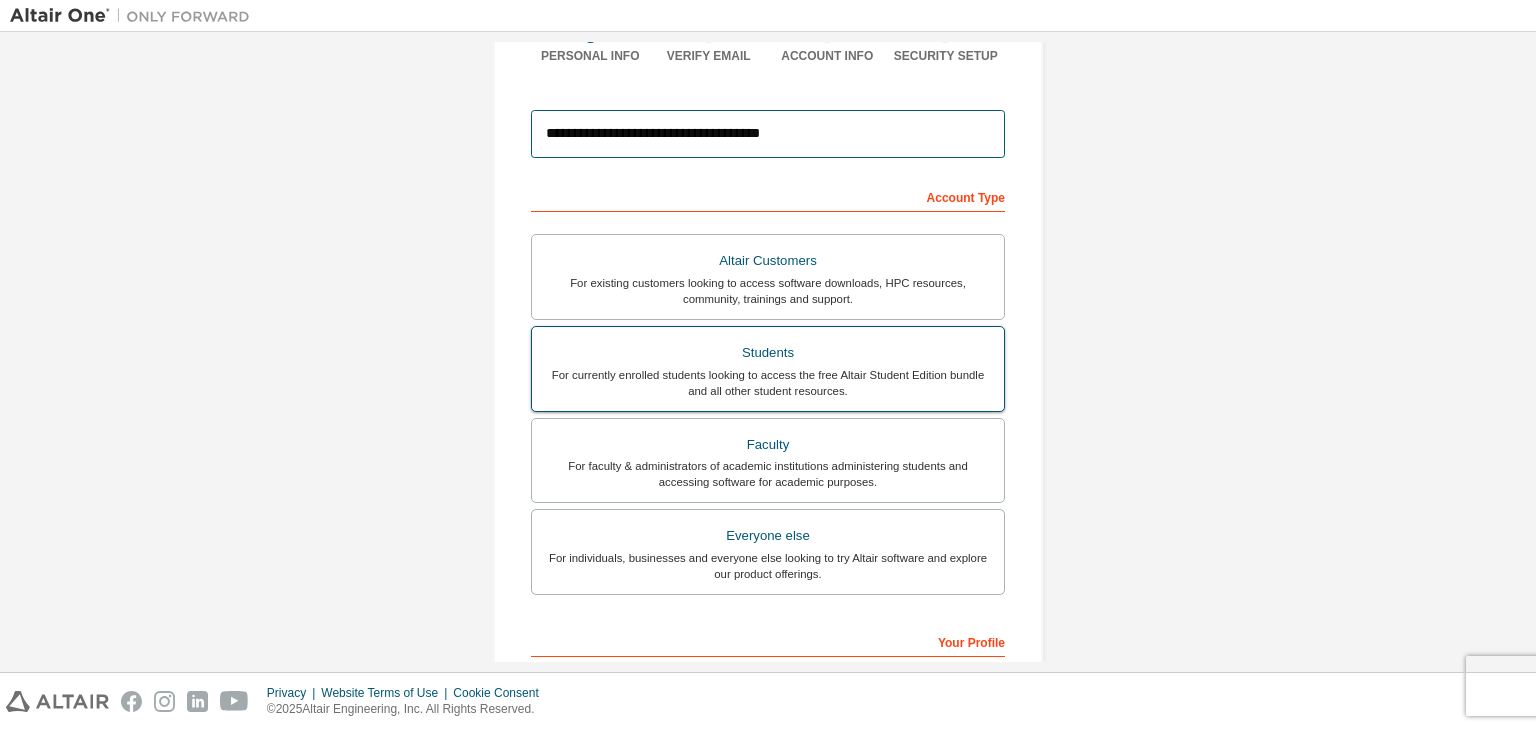 scroll, scrollTop: 180, scrollLeft: 0, axis: vertical 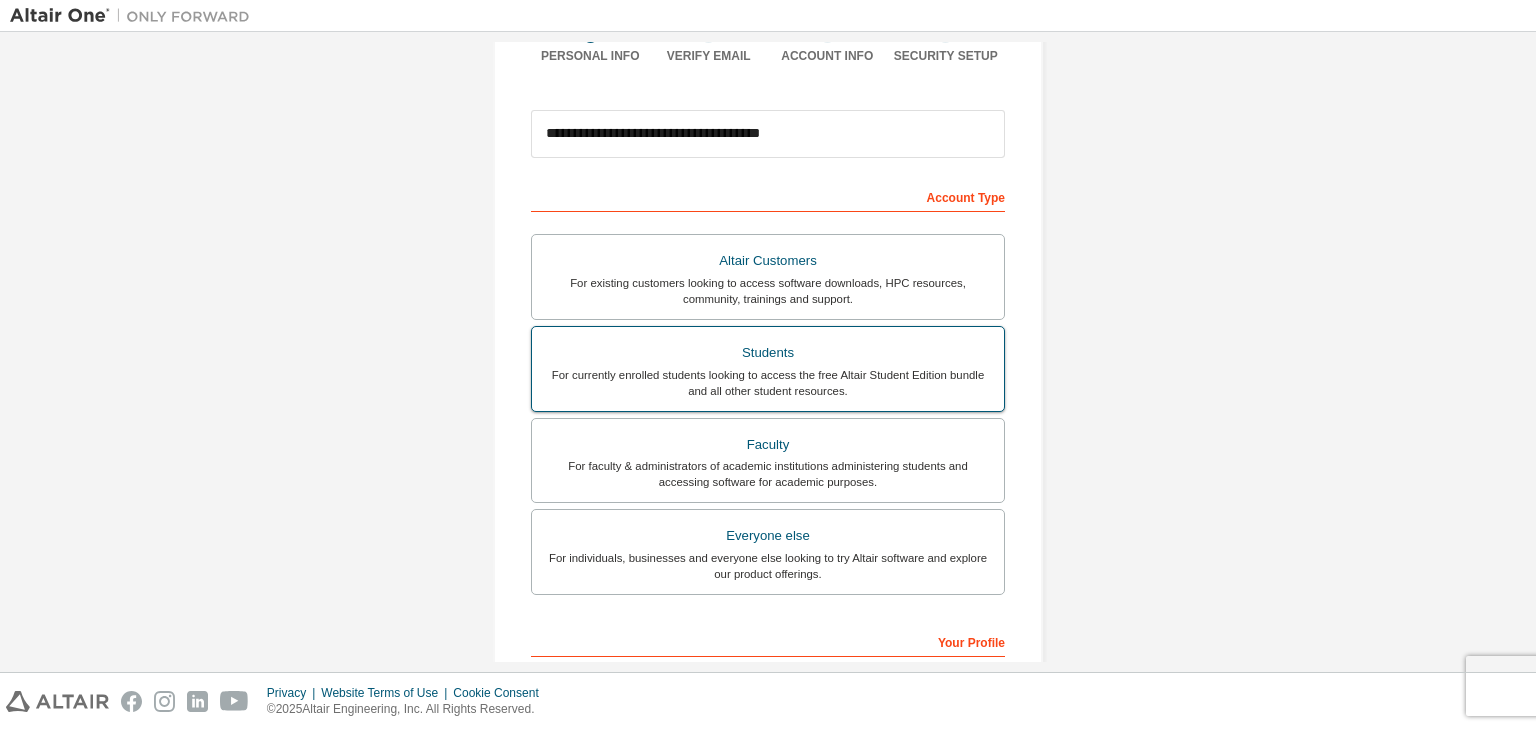 click on "For currently enrolled students looking to access the free Altair Student Edition bundle and all other student resources." at bounding box center [768, 383] 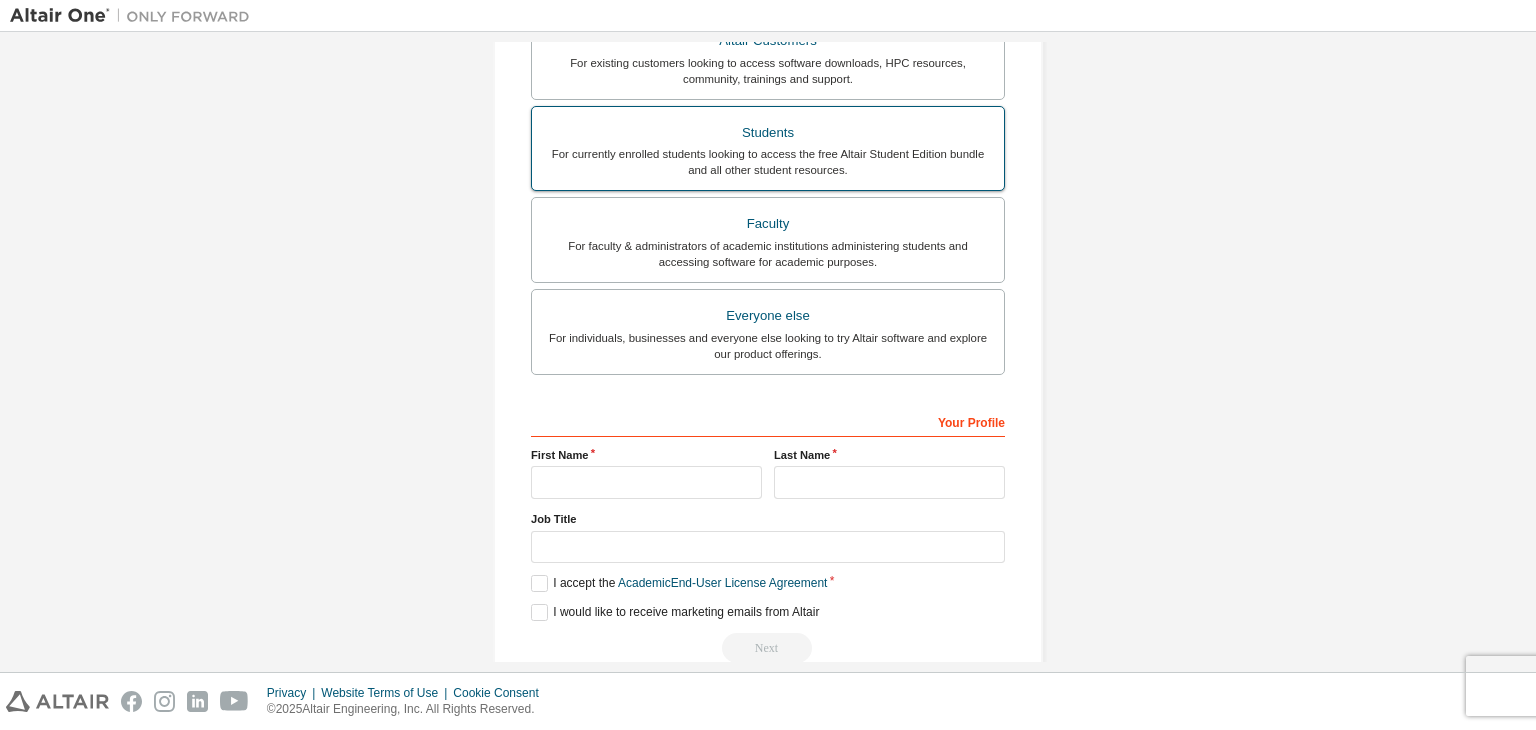 scroll, scrollTop: 470, scrollLeft: 0, axis: vertical 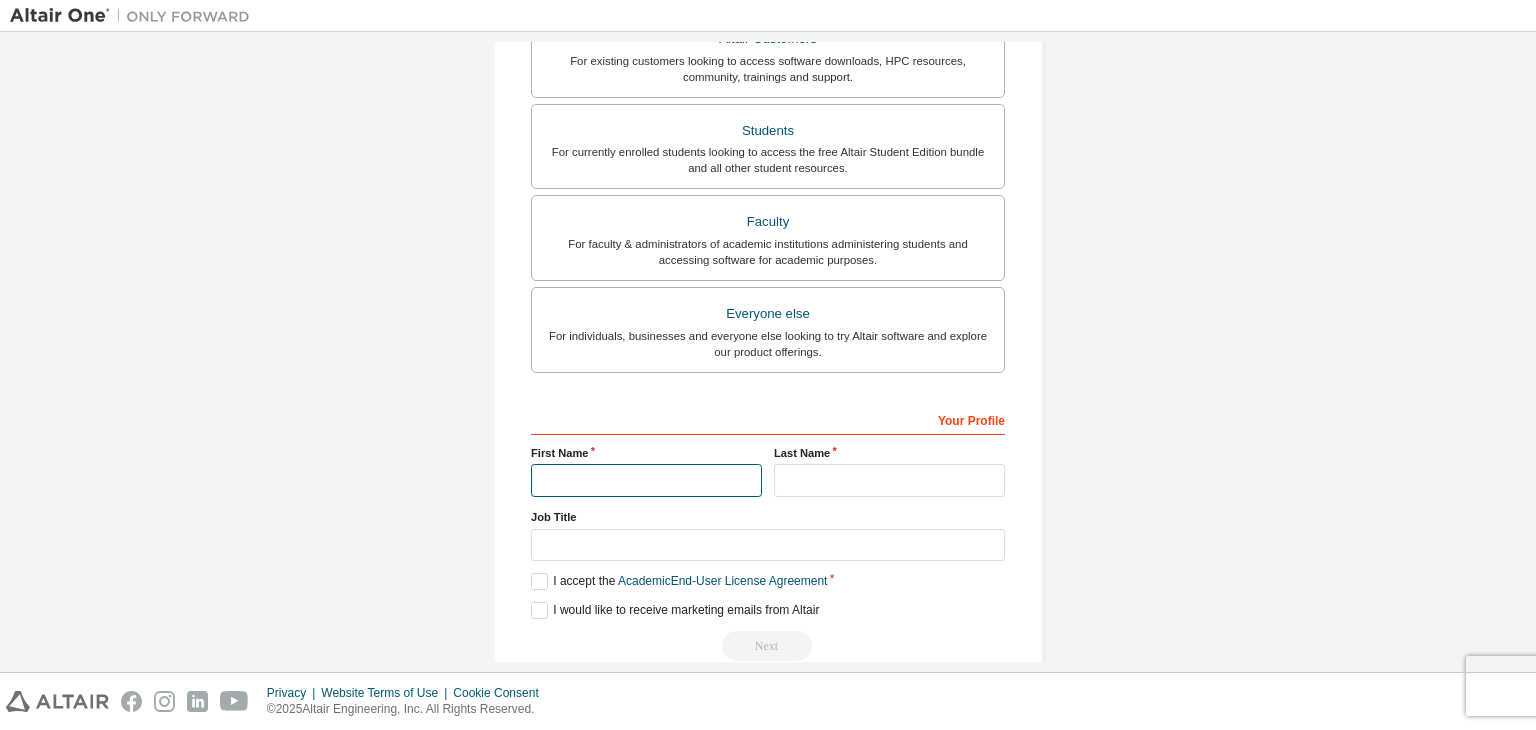 click at bounding box center [646, 480] 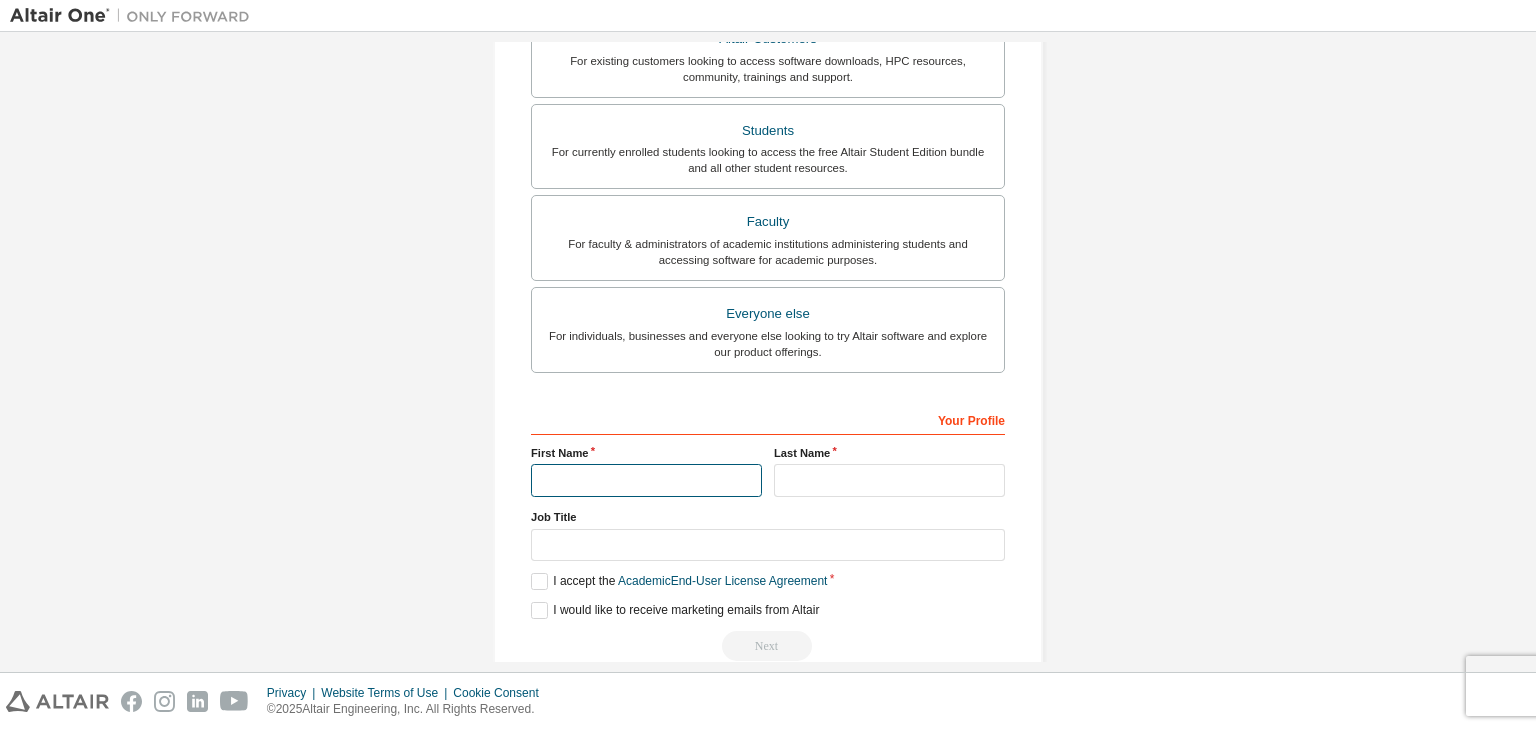 type on "**********" 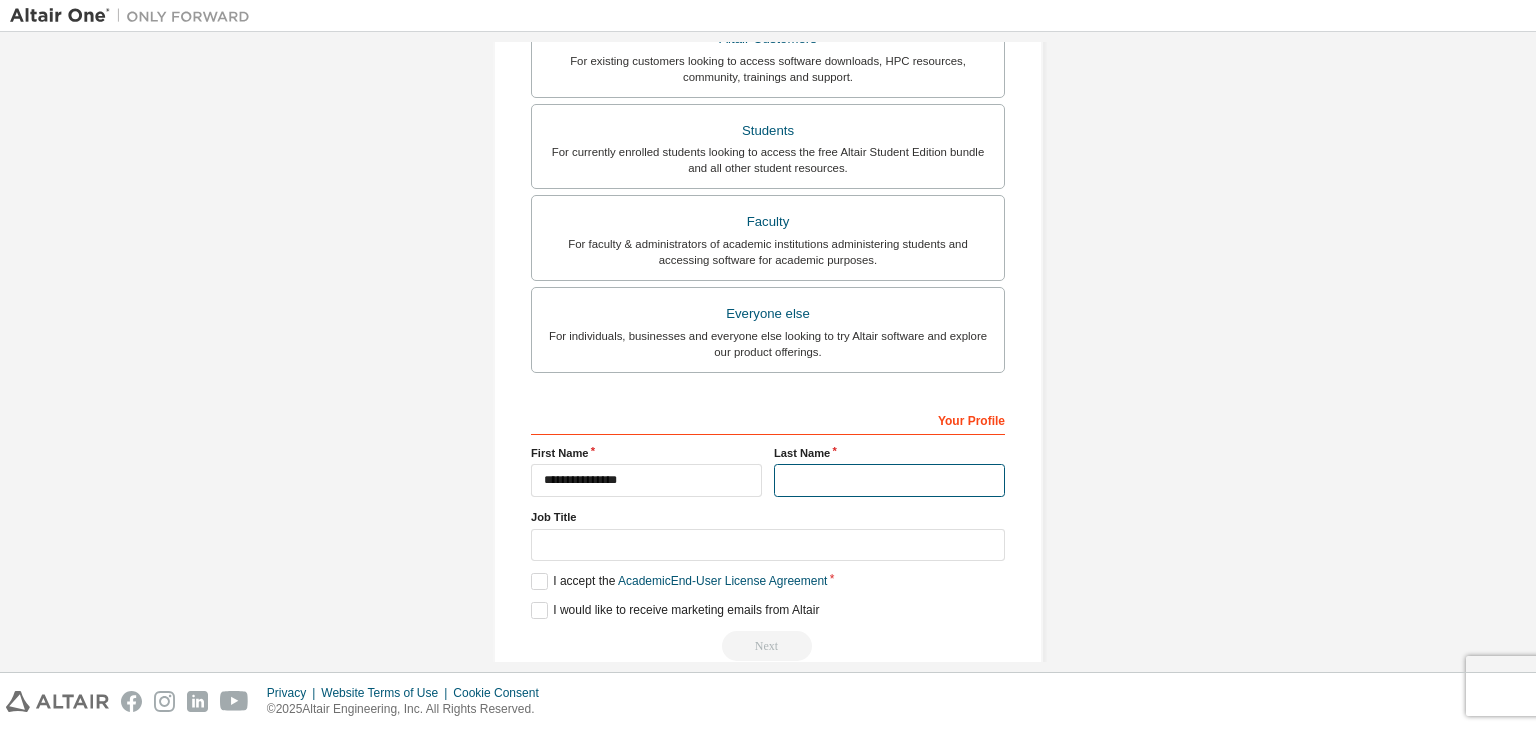 type on "********" 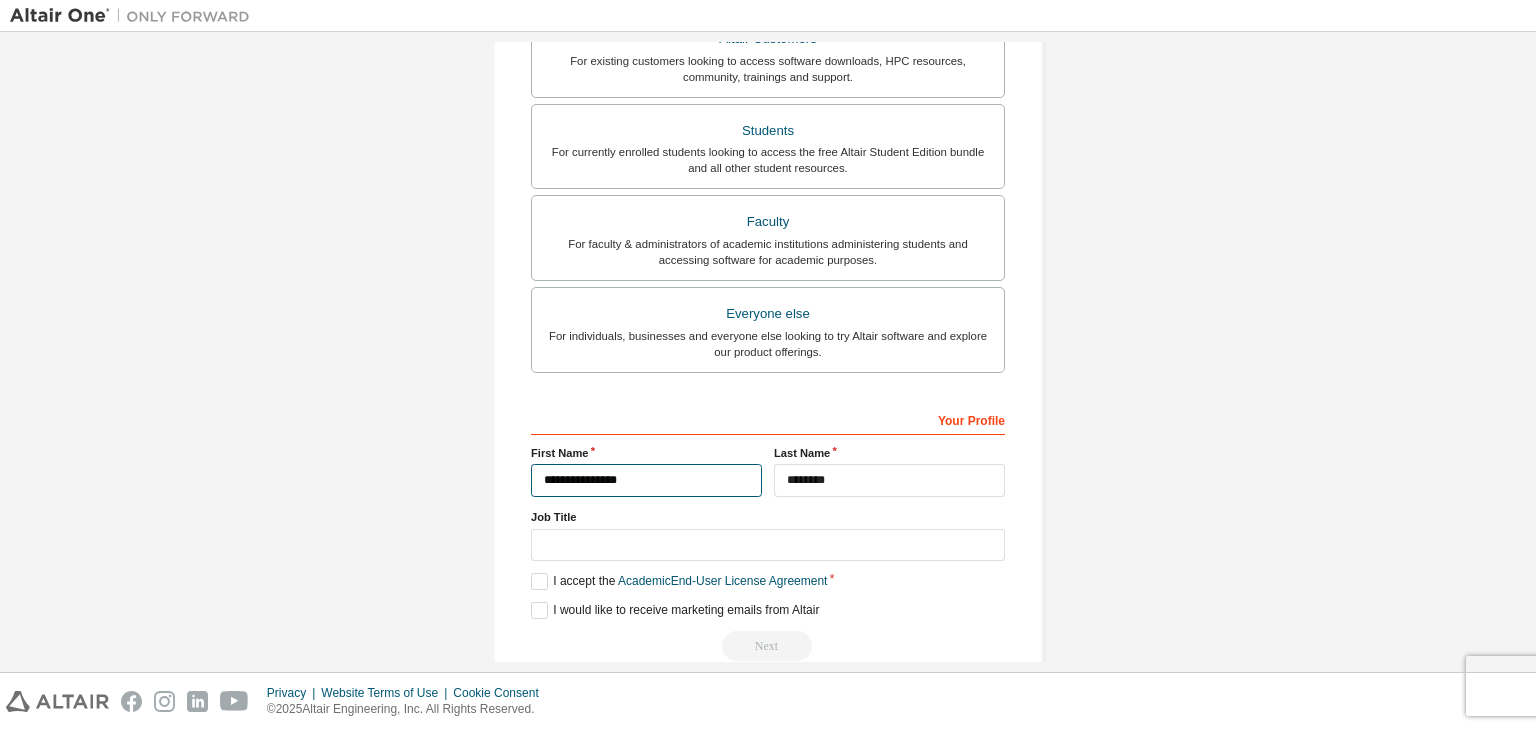 click on "**********" at bounding box center [646, 480] 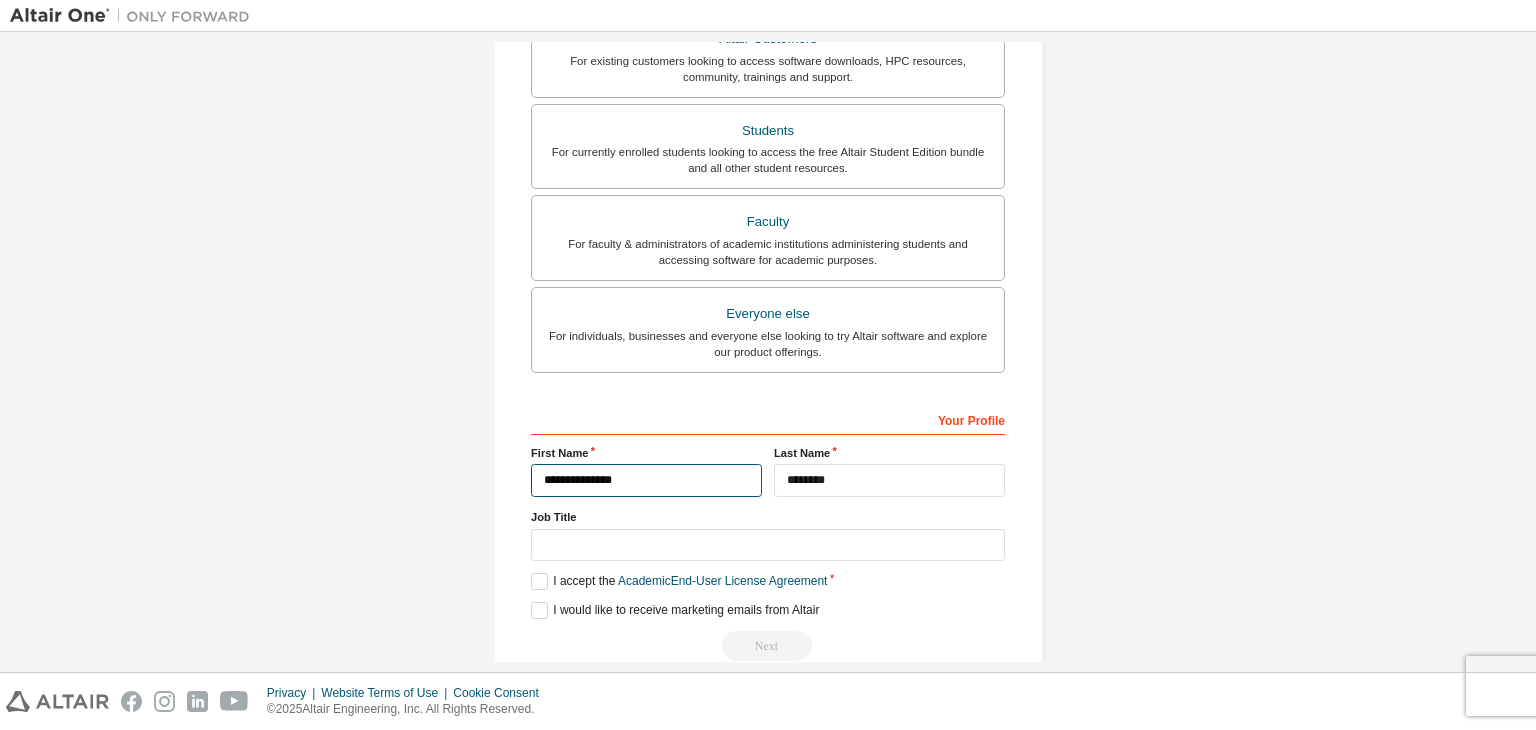 type on "**********" 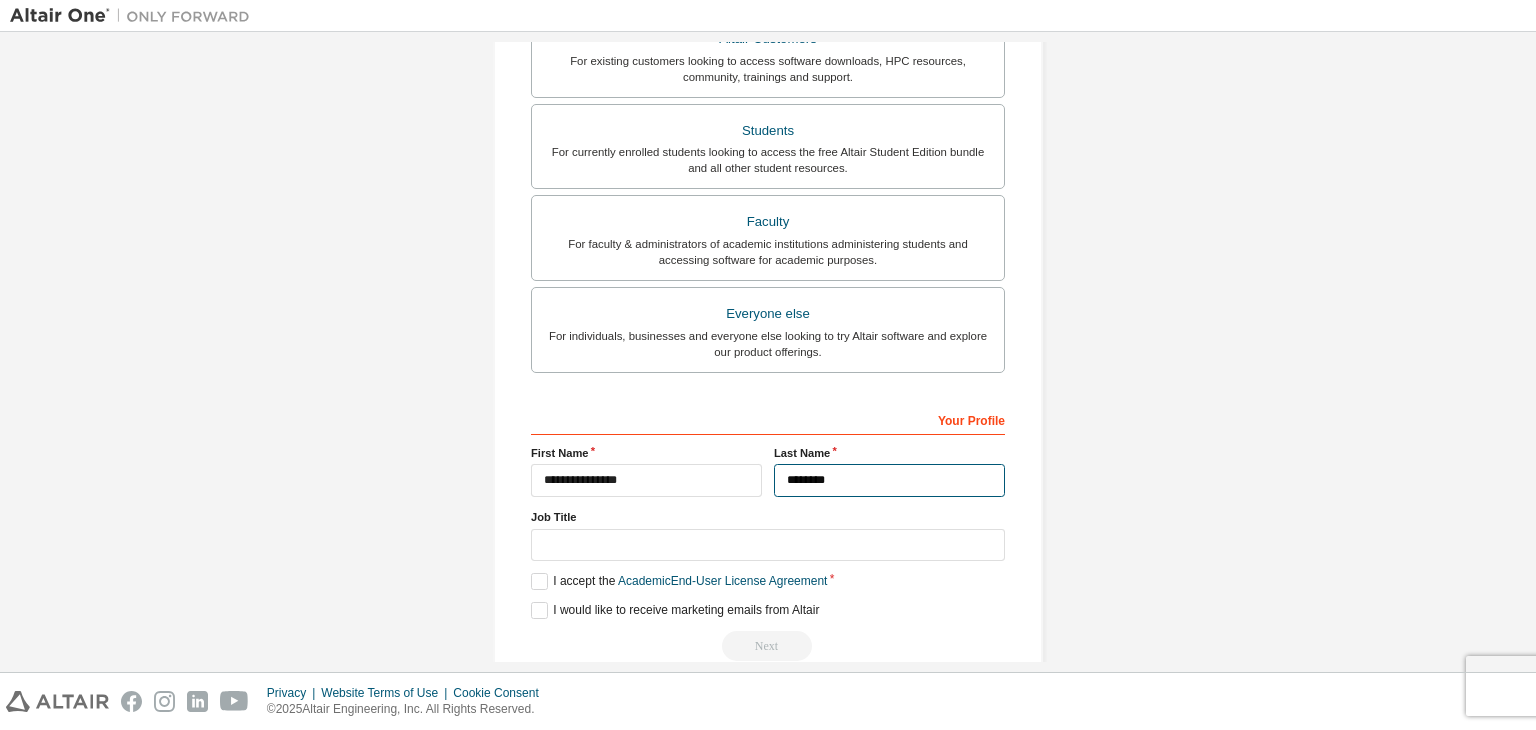 click on "********" at bounding box center [889, 480] 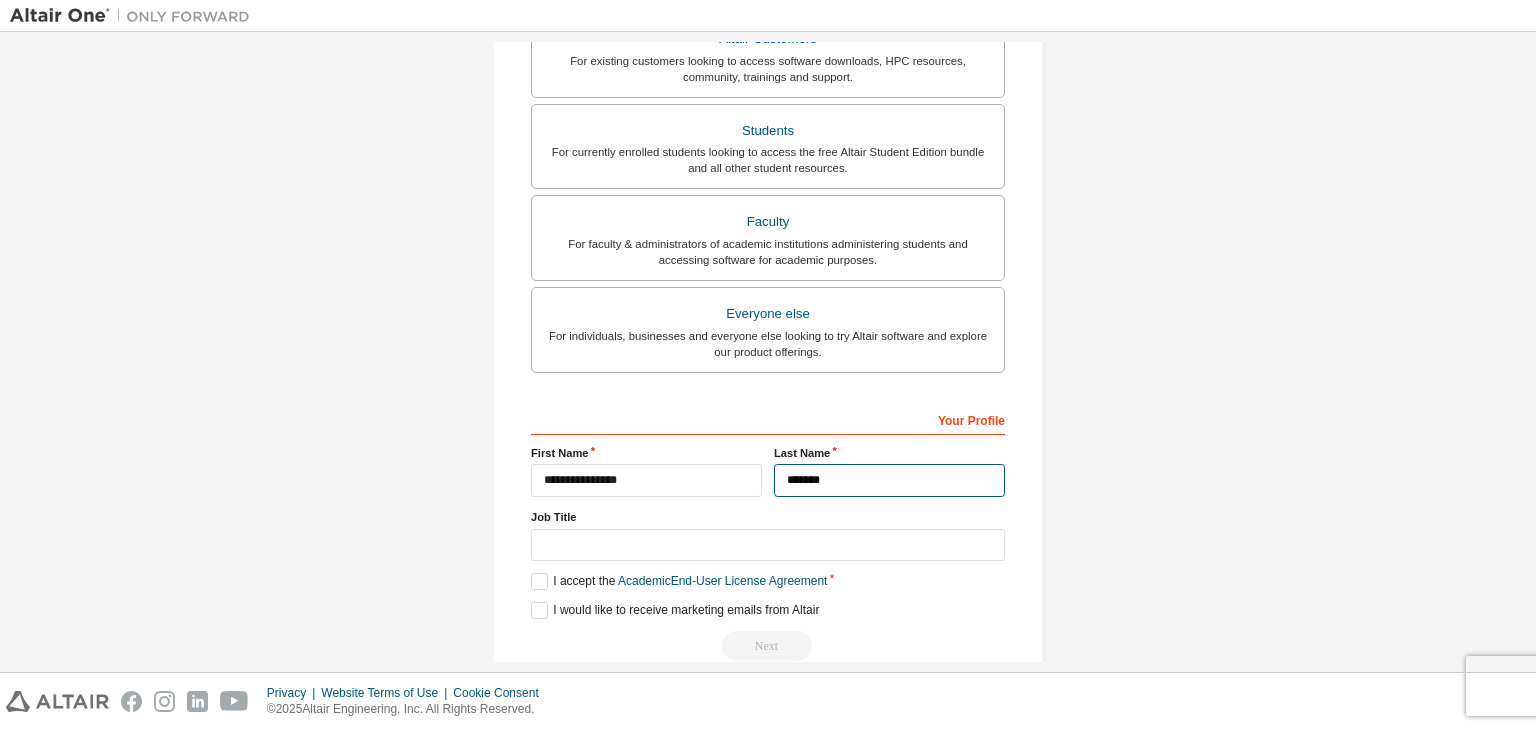 type on "********" 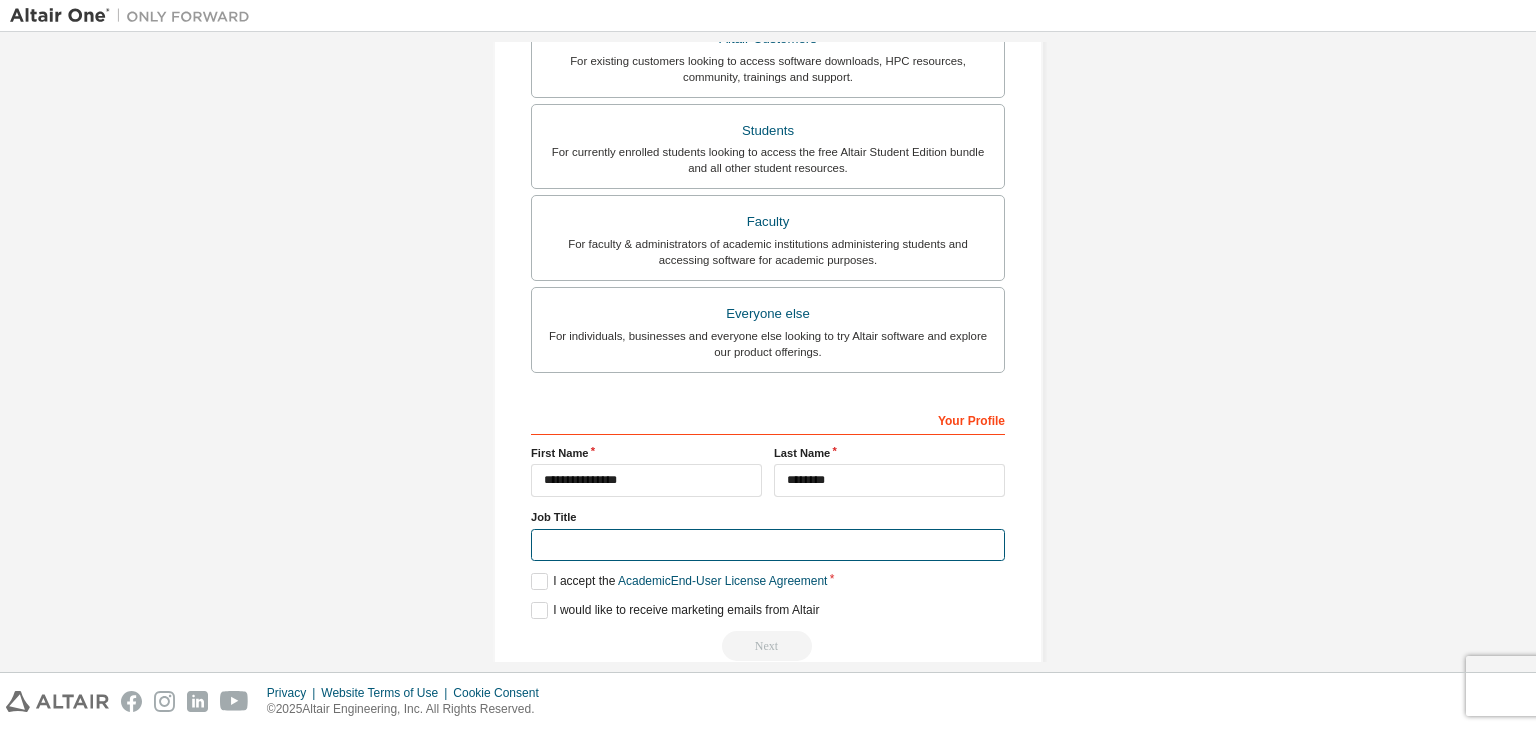 click at bounding box center (768, 545) 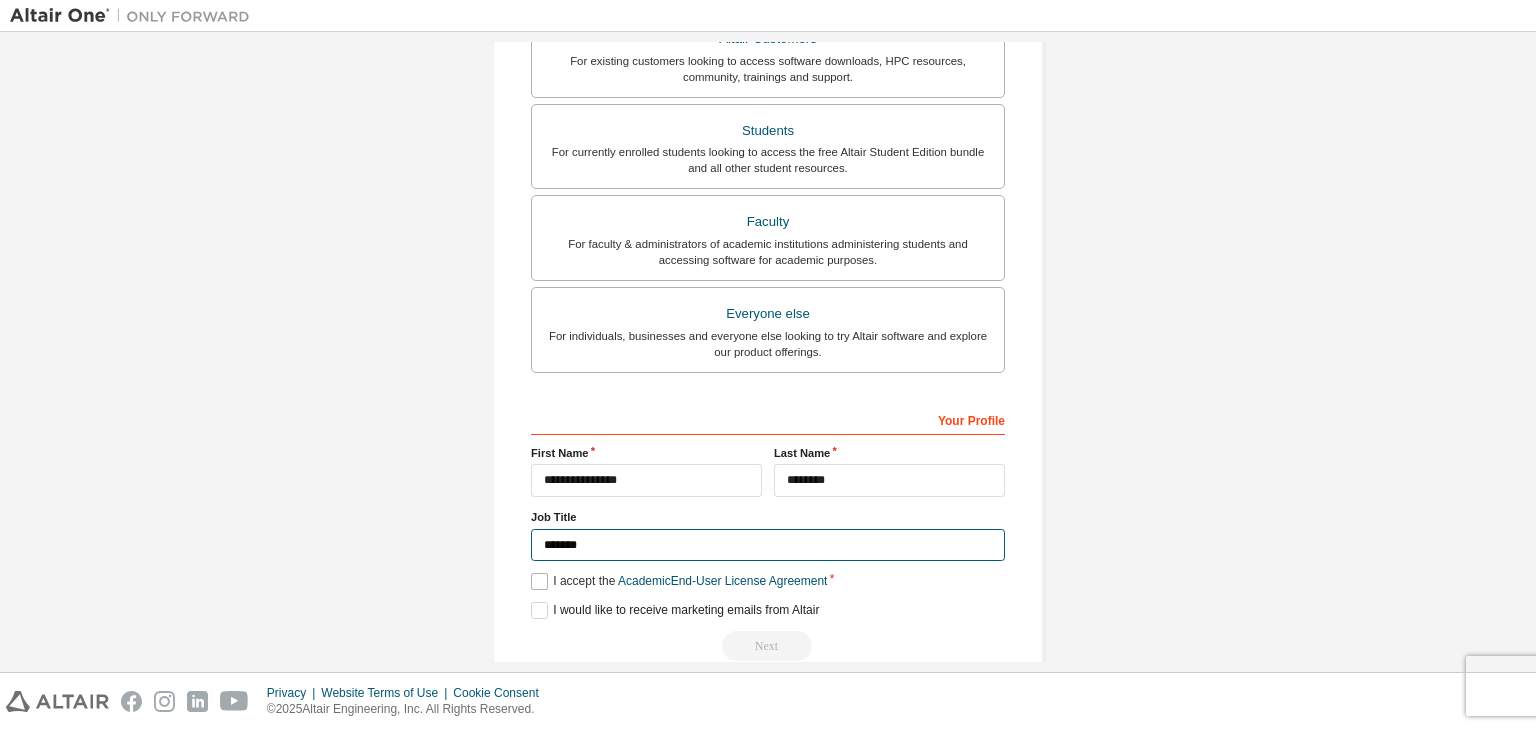 type on "*******" 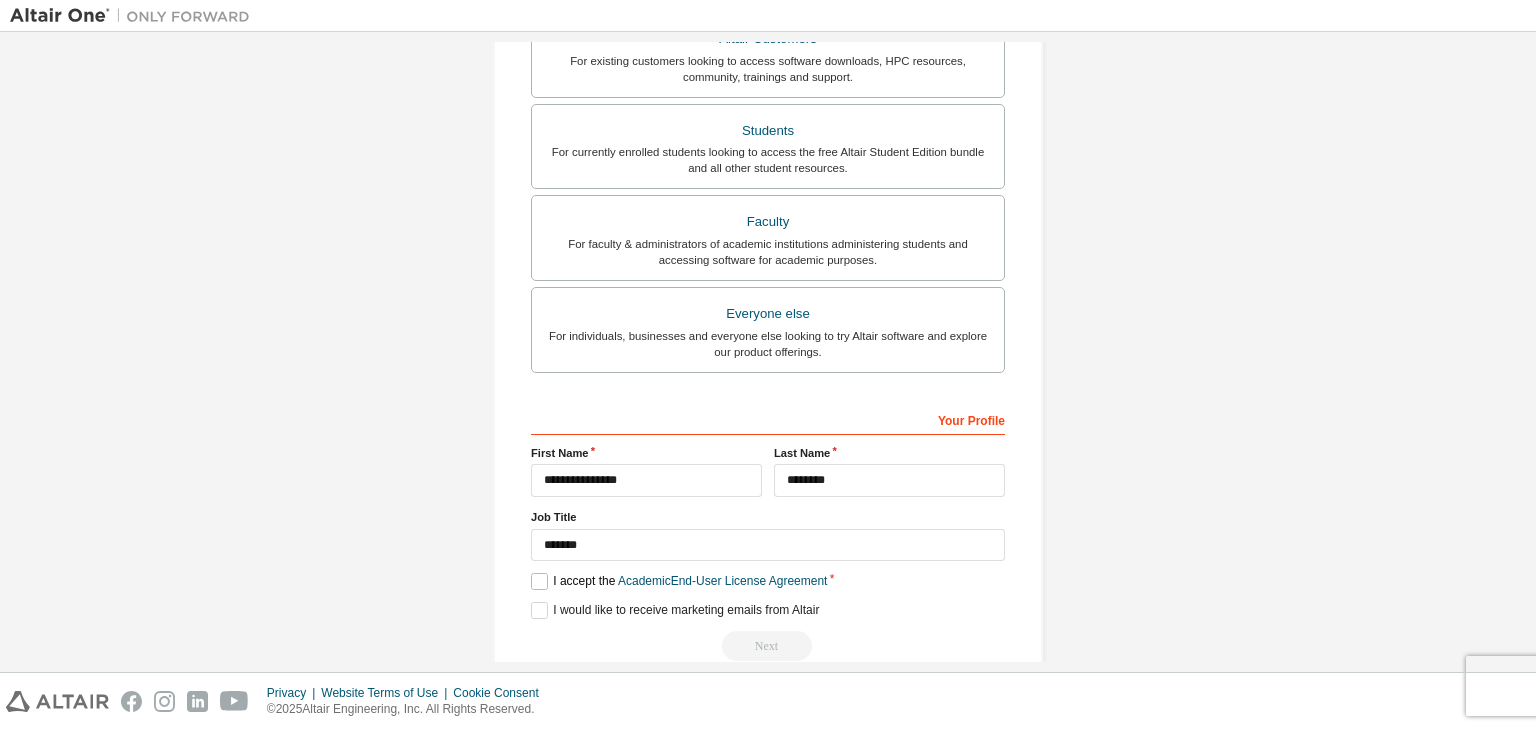click on "I accept the   Academic   End-User License Agreement" at bounding box center (679, 581) 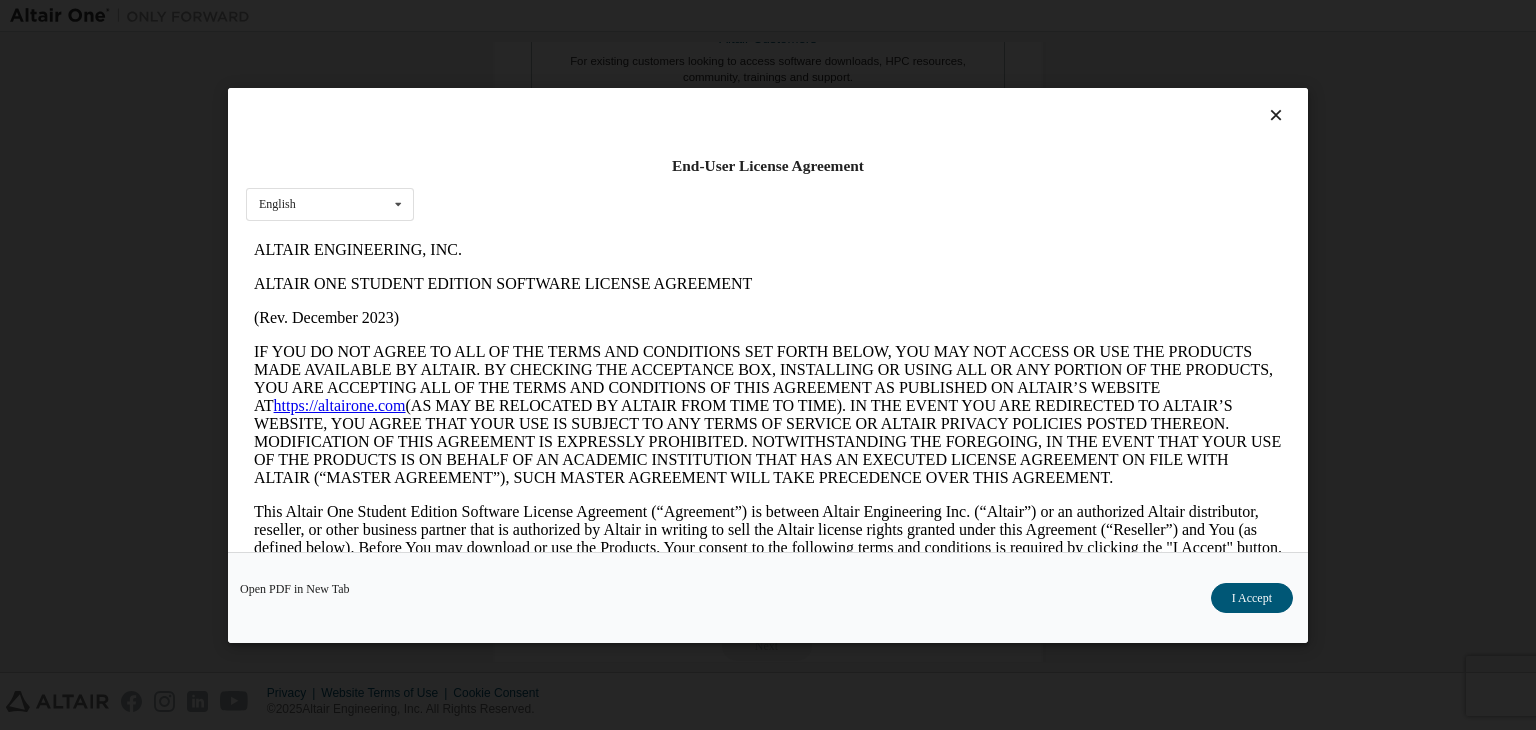 scroll, scrollTop: 0, scrollLeft: 0, axis: both 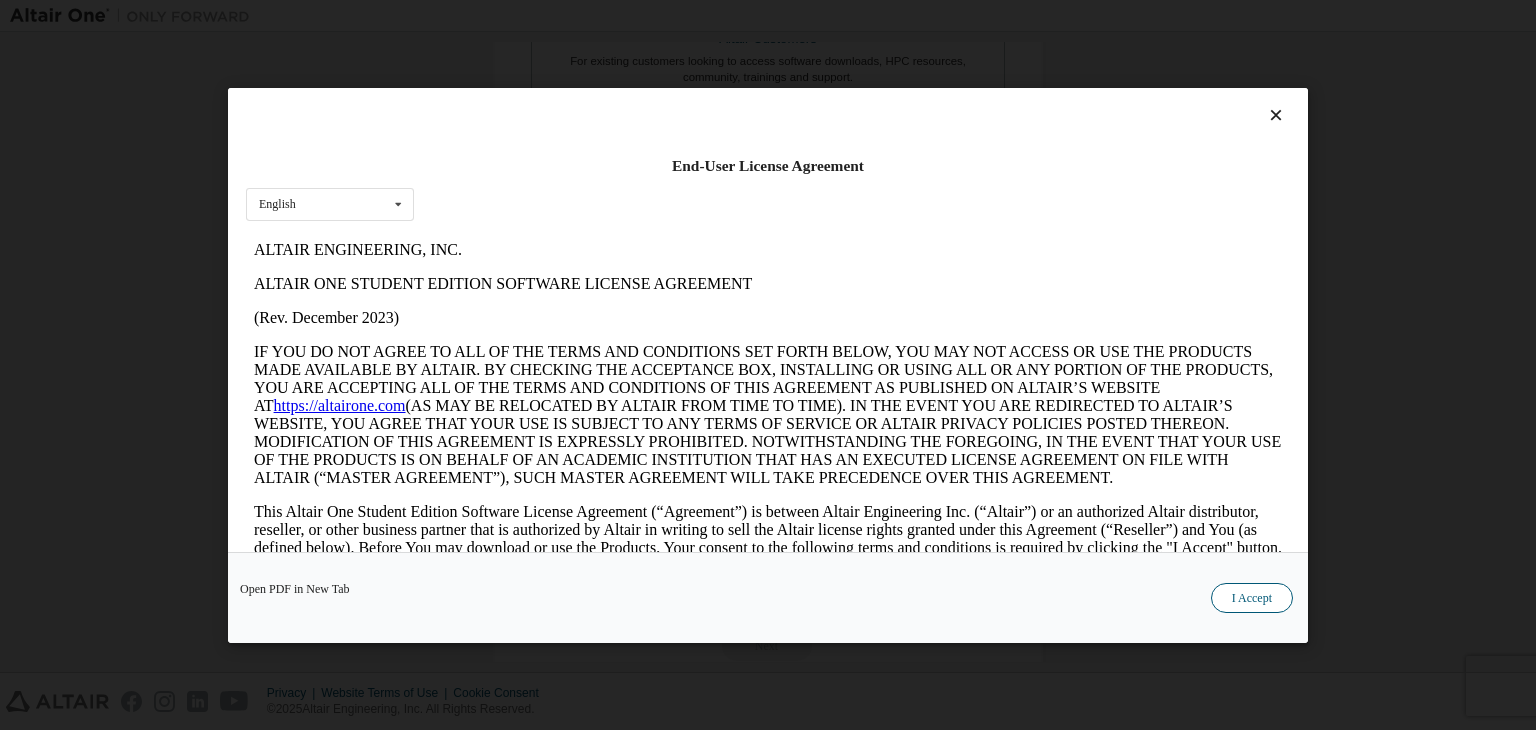 click on "I Accept" at bounding box center (1252, 598) 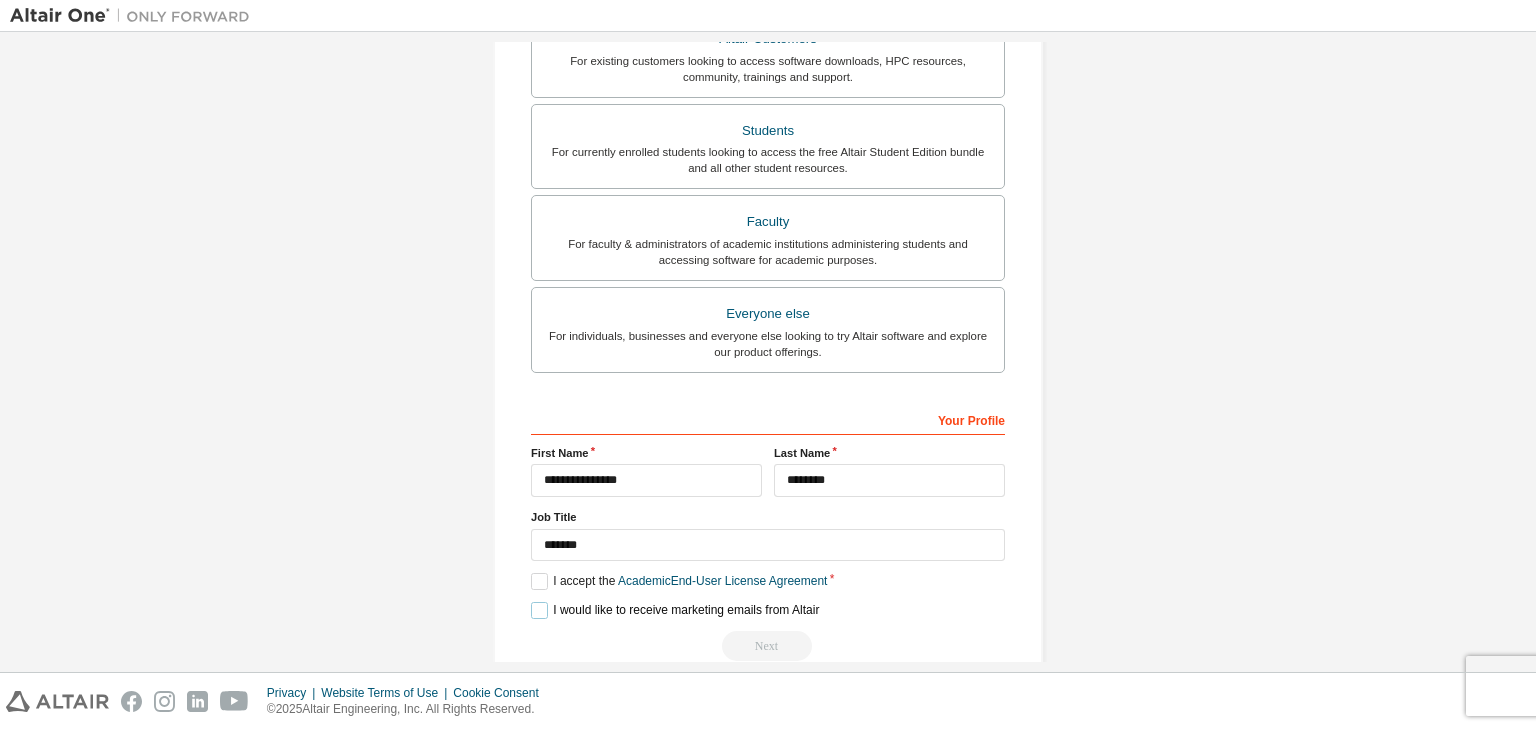click on "I would like to receive marketing emails from Altair" at bounding box center (675, 610) 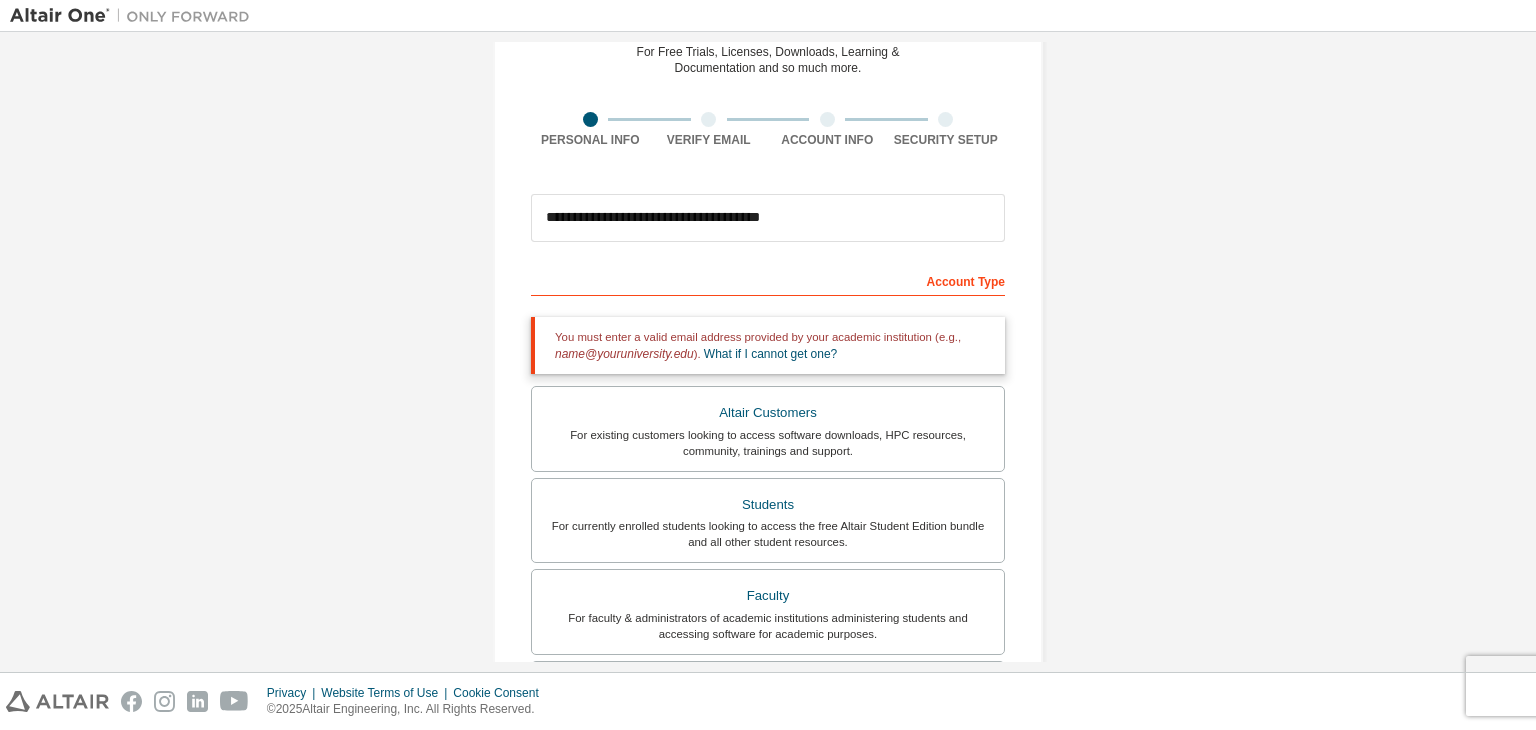 scroll, scrollTop: 88, scrollLeft: 0, axis: vertical 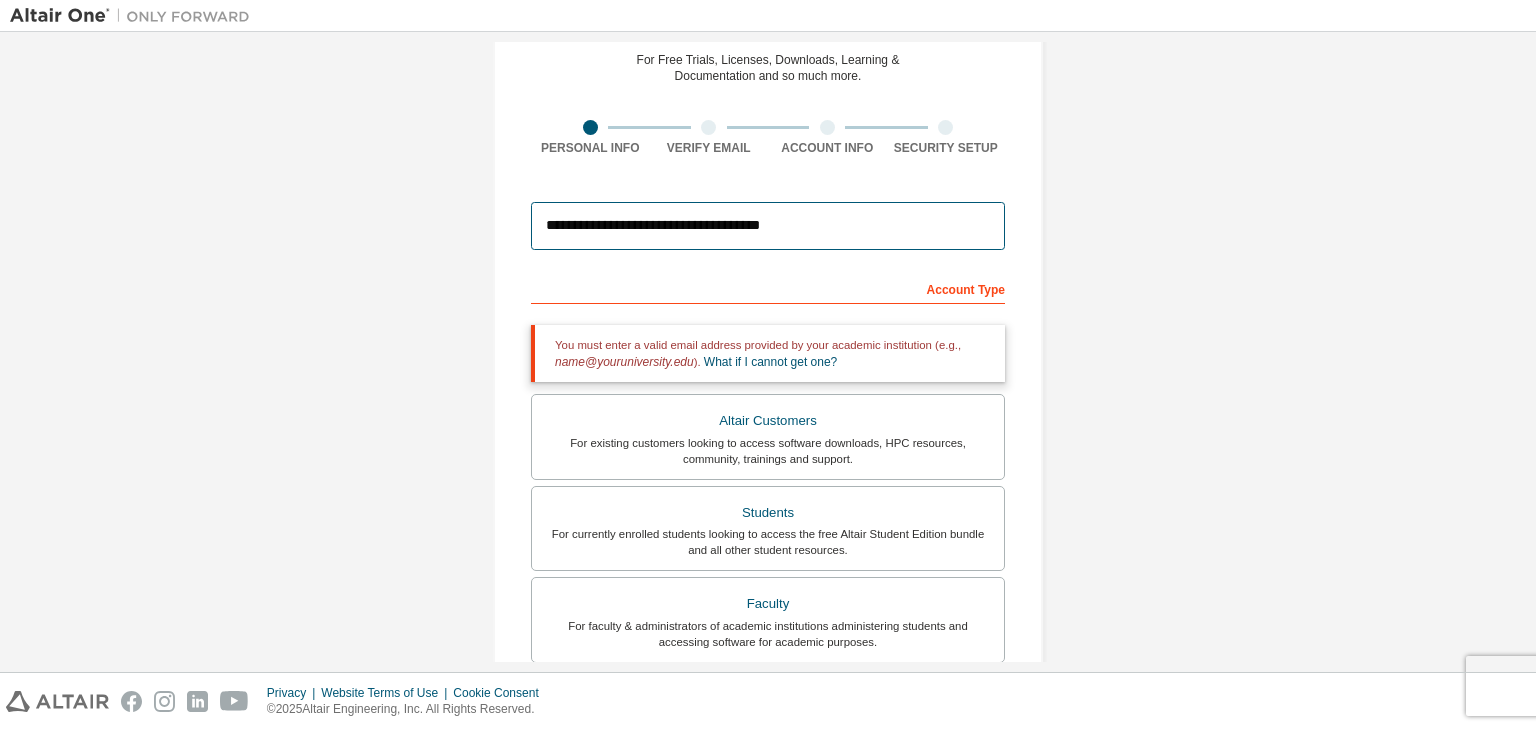 drag, startPoint x: 815, startPoint y: 230, endPoint x: 536, endPoint y: 225, distance: 279.0448 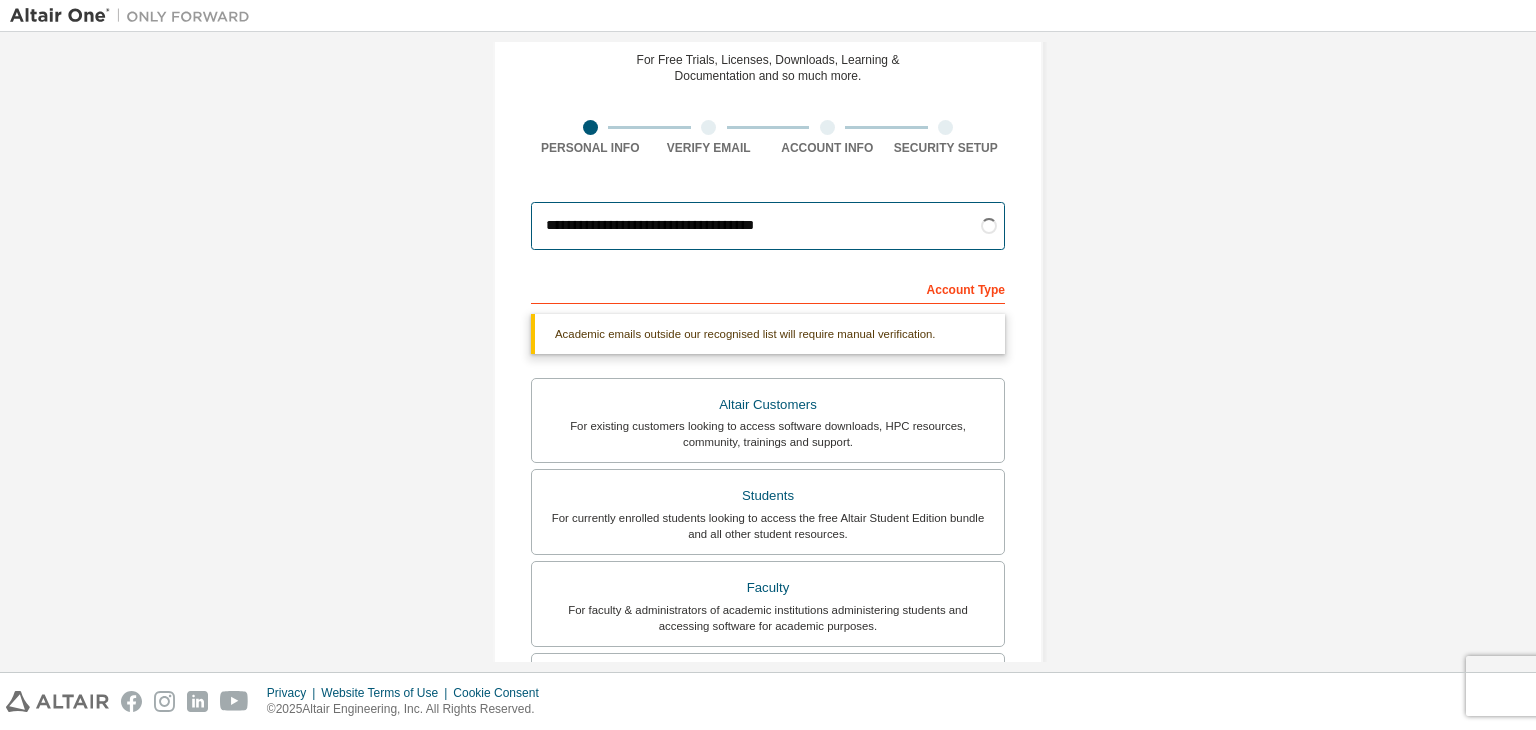 type on "**********" 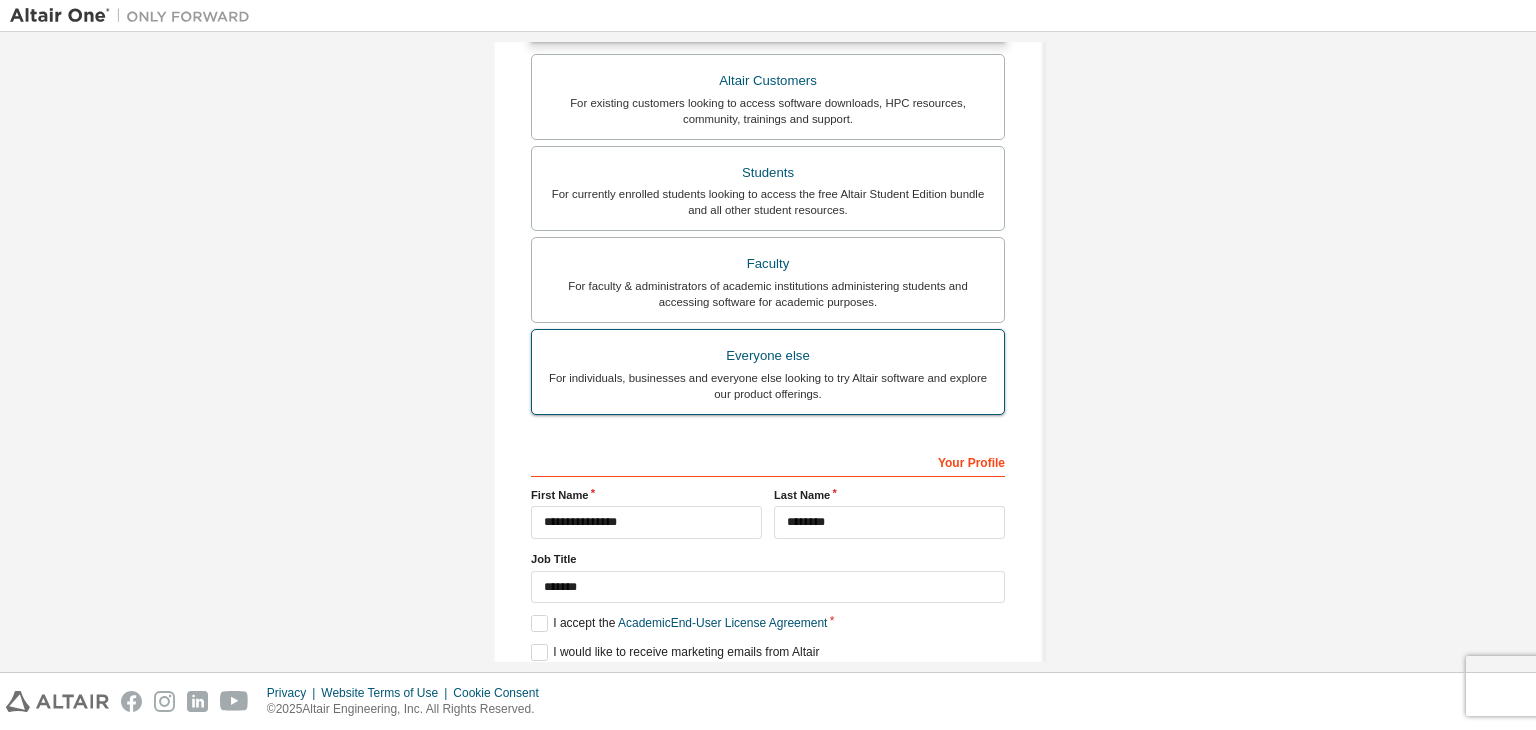 scroll, scrollTop: 430, scrollLeft: 0, axis: vertical 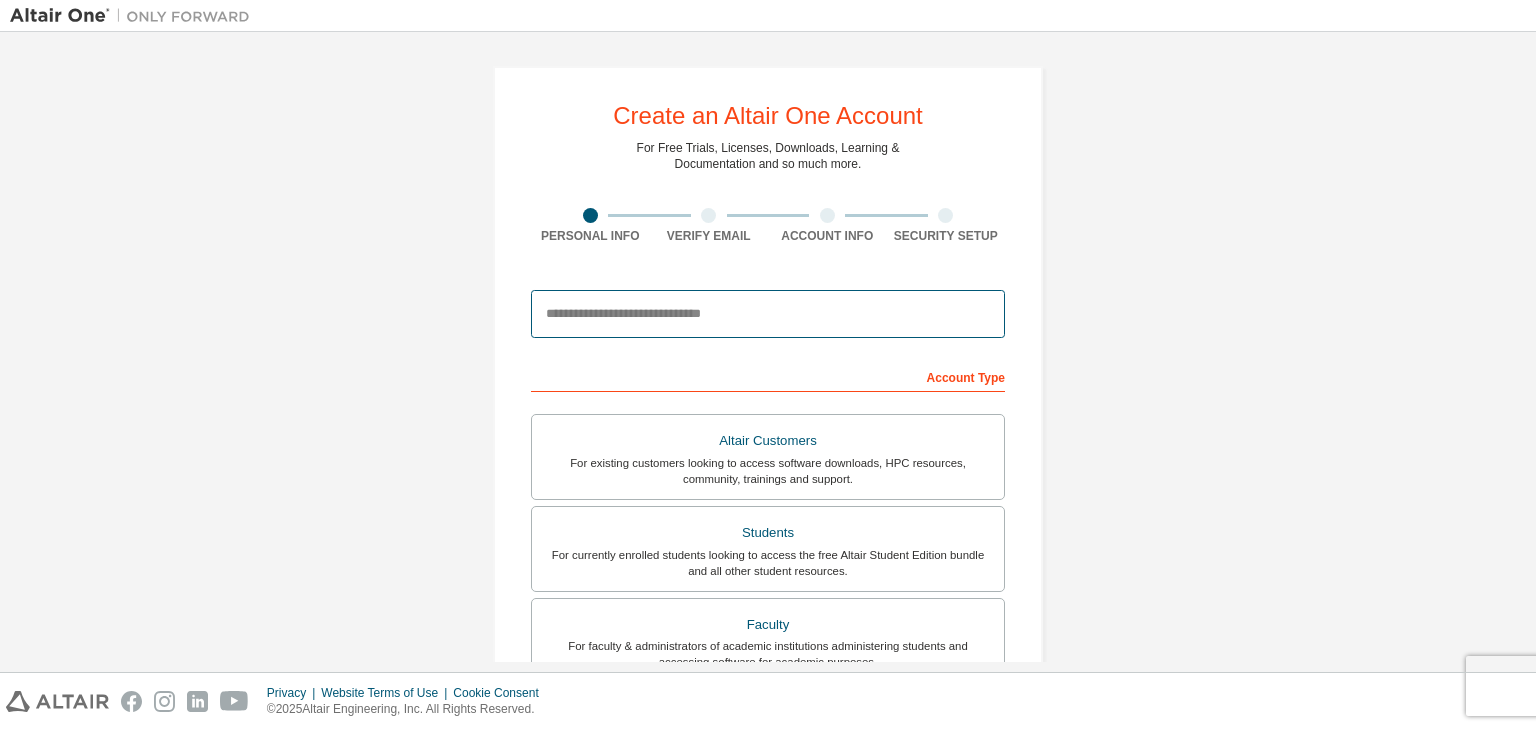click at bounding box center (768, 314) 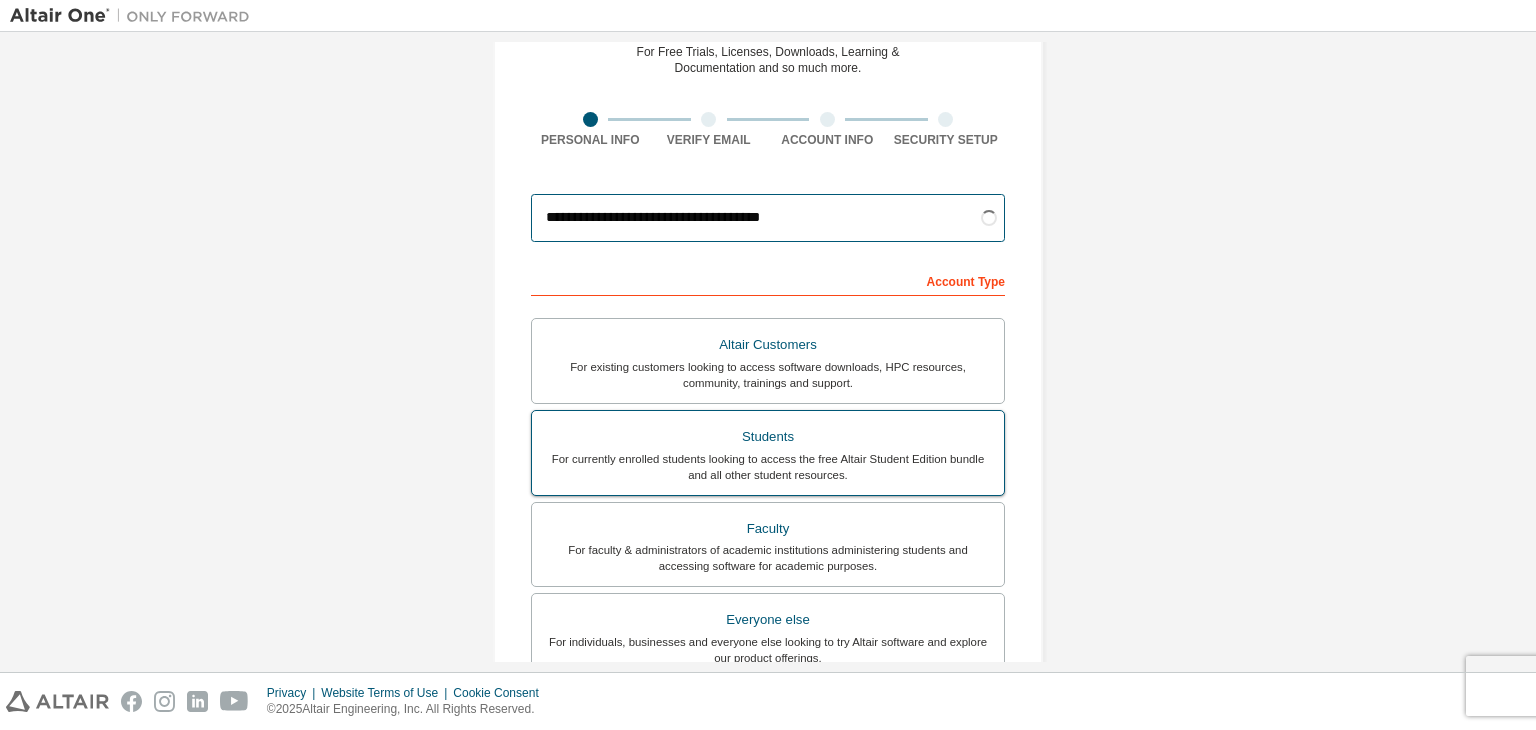 scroll, scrollTop: 100, scrollLeft: 0, axis: vertical 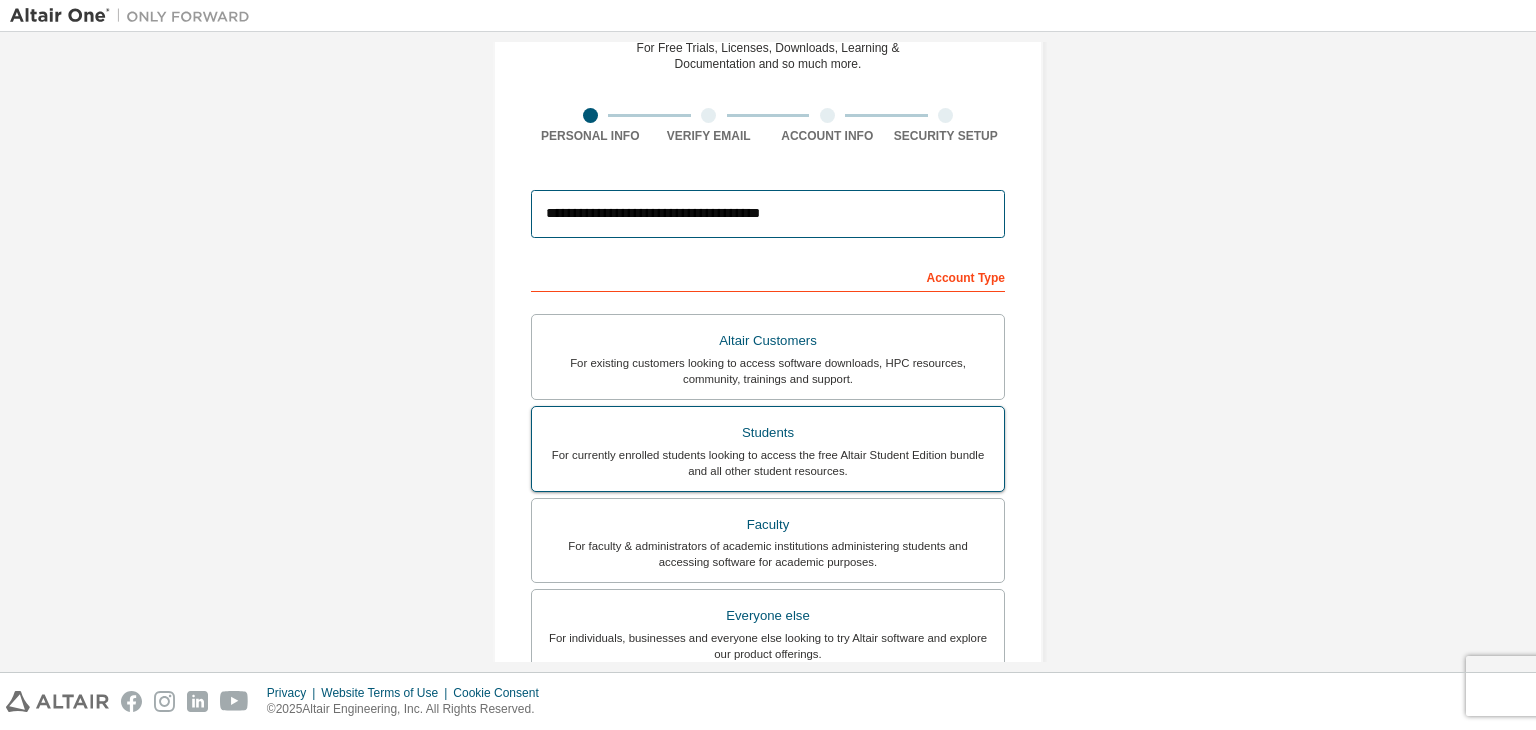type on "**********" 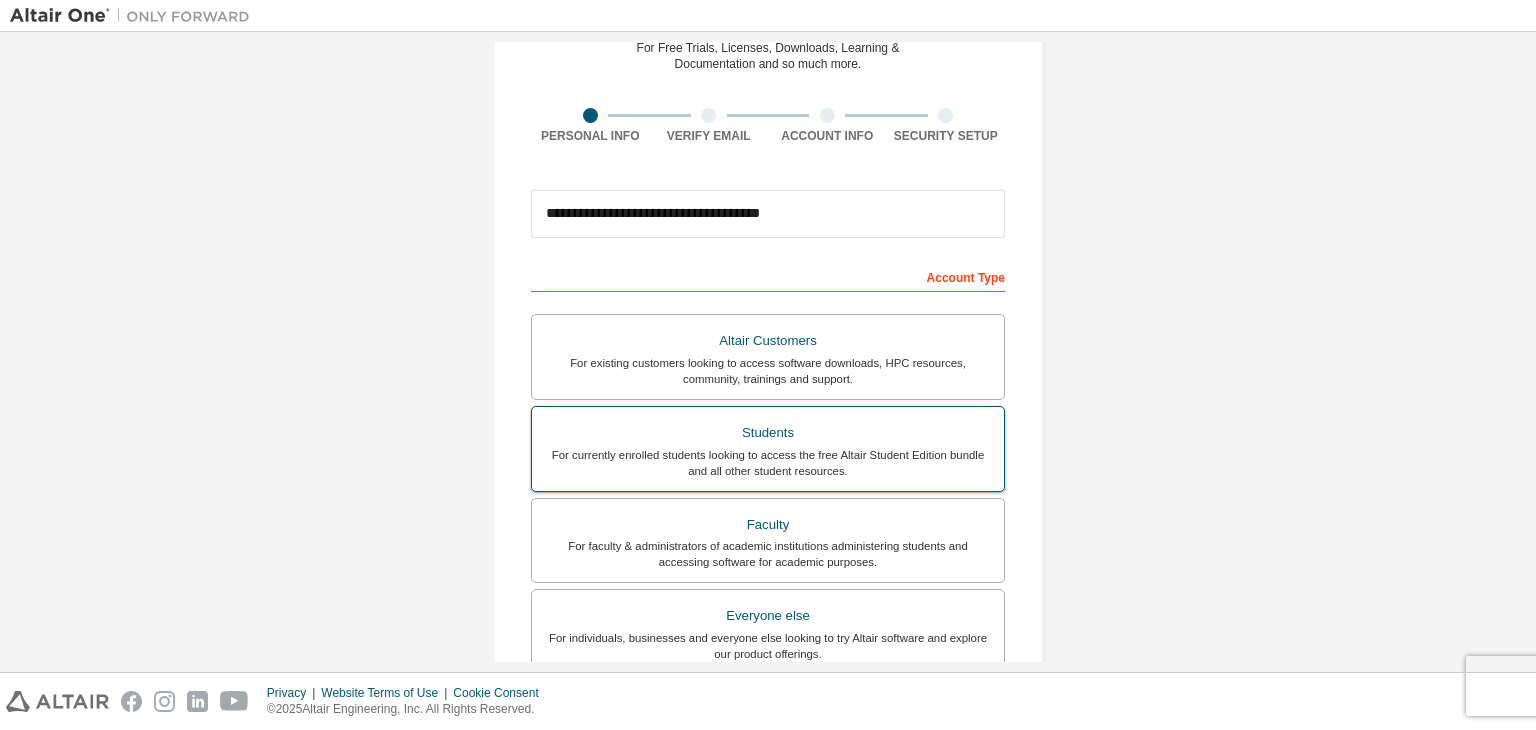 click on "For currently enrolled students looking to access the free Altair Student Edition bundle and all other student resources." at bounding box center (768, 463) 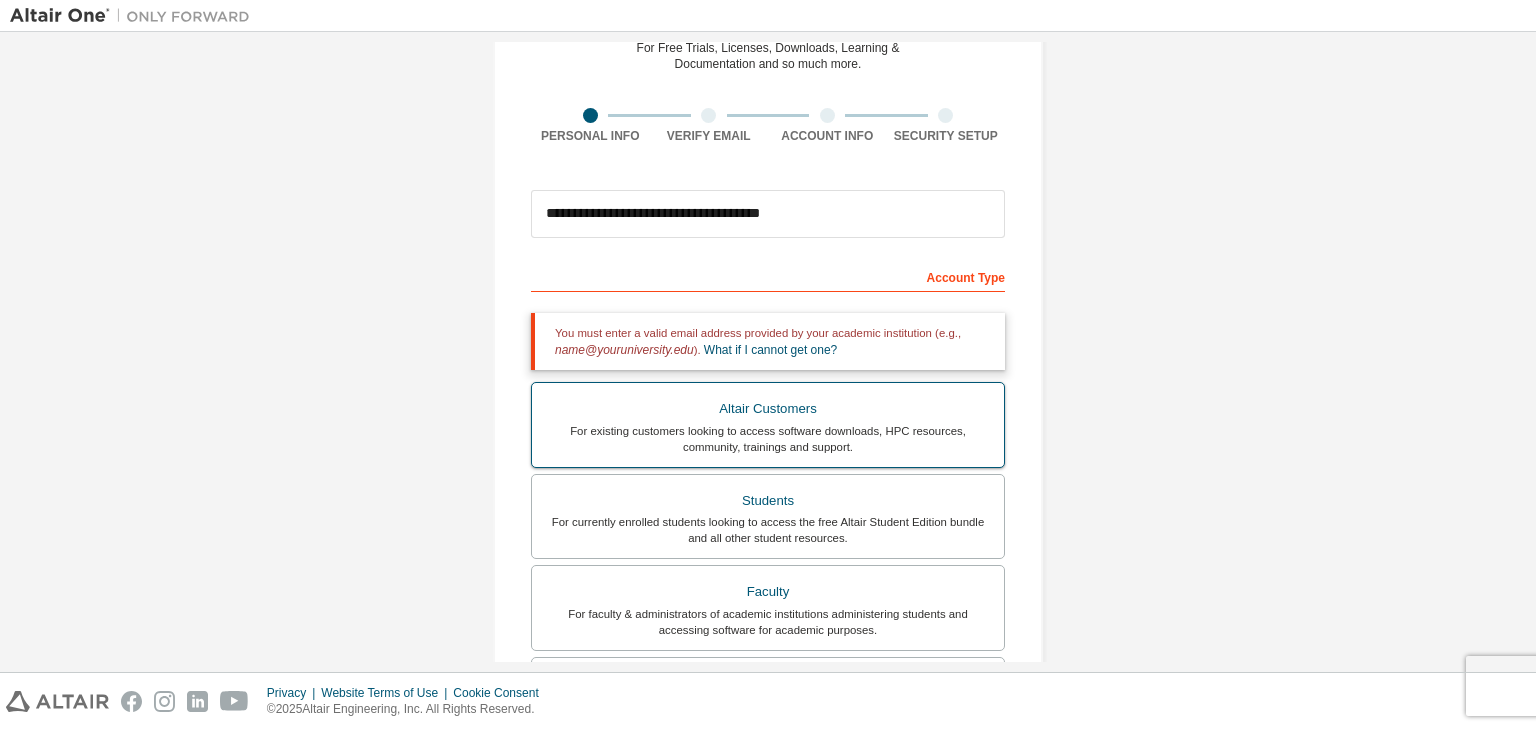 click on "For existing customers looking to access software downloads, HPC resources, community, trainings and support." at bounding box center [768, 439] 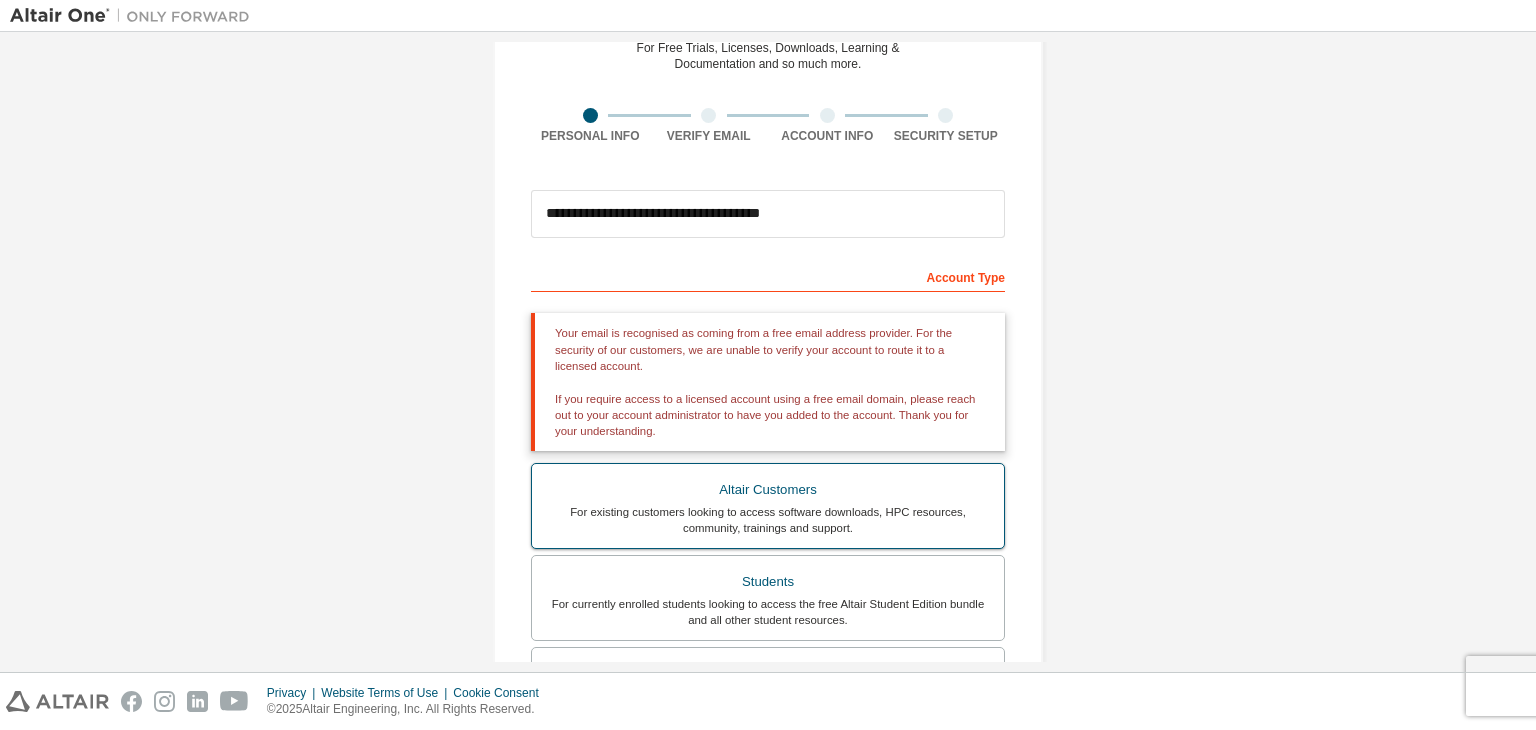 click on "For existing customers looking to access software downloads, HPC resources, community, trainings and support." at bounding box center (768, 520) 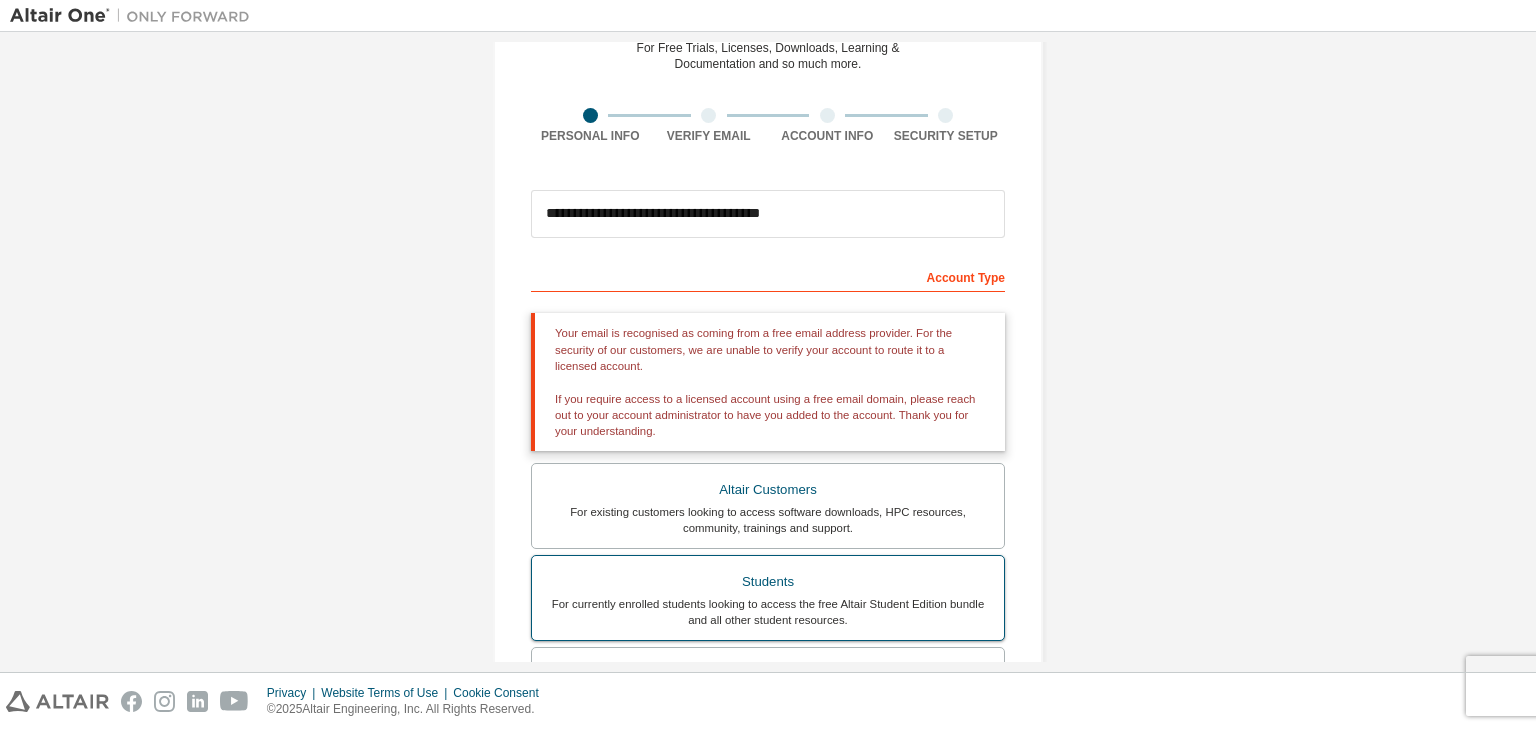 click on "Students" at bounding box center (768, 582) 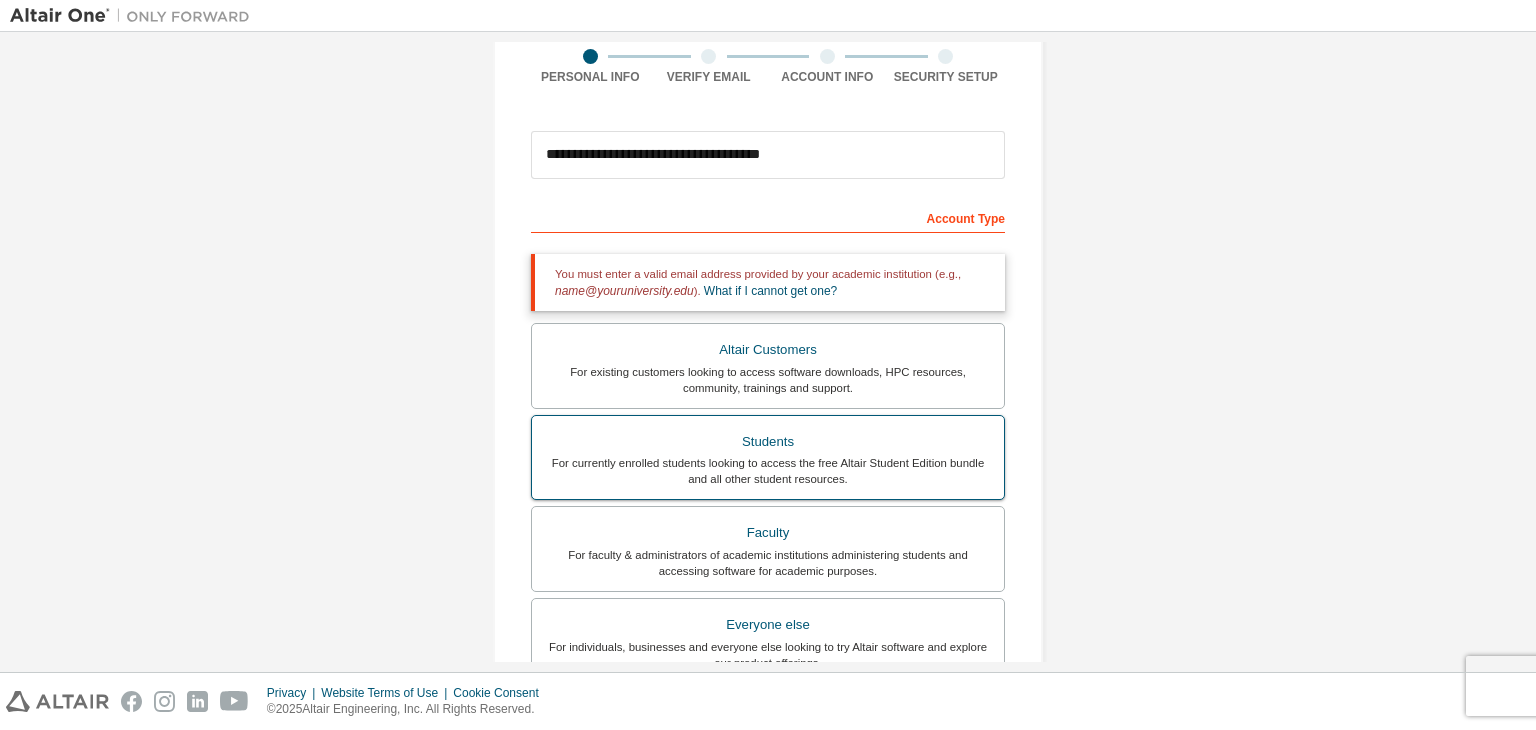 scroll, scrollTop: 163, scrollLeft: 0, axis: vertical 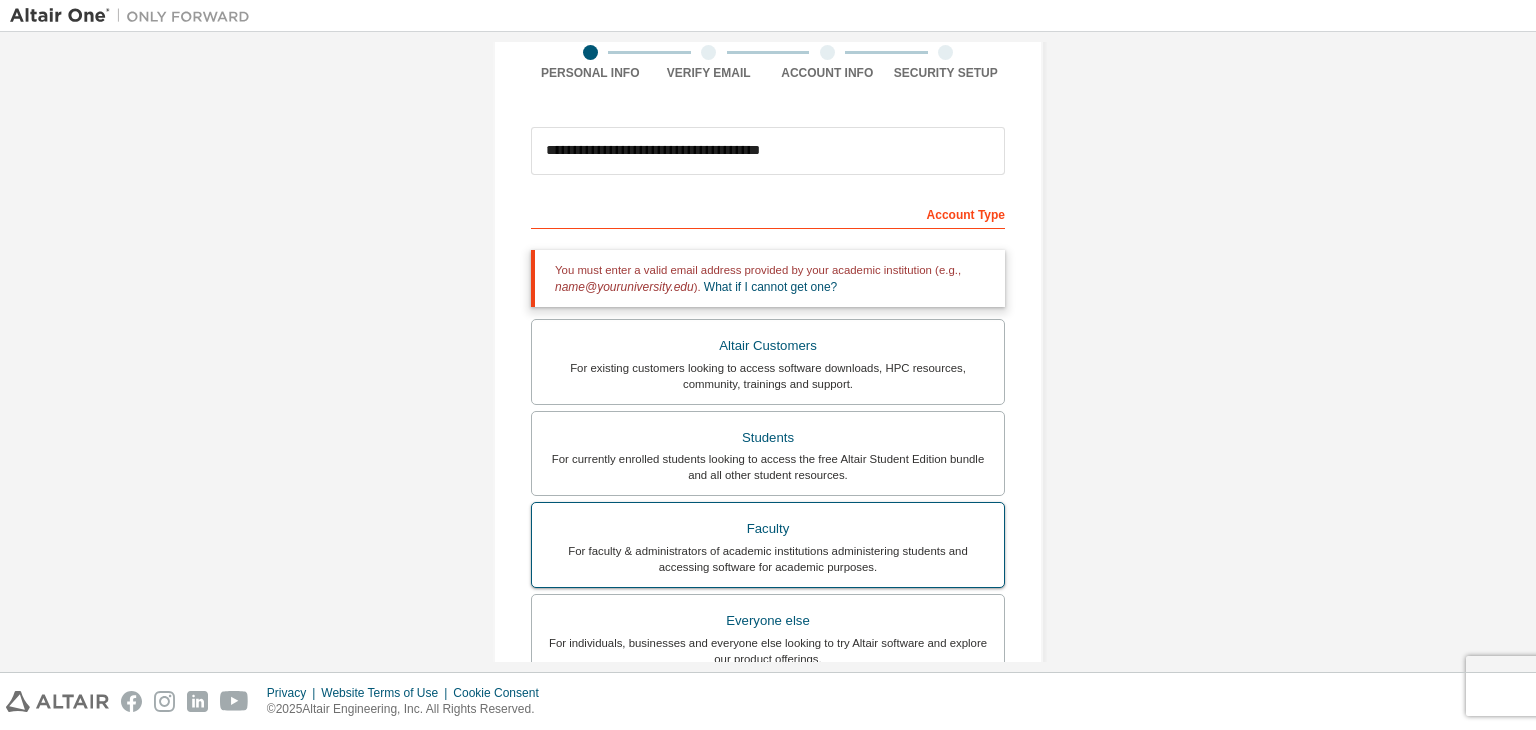click on "For faculty & administrators of academic institutions administering students and accessing software for academic purposes." at bounding box center (768, 559) 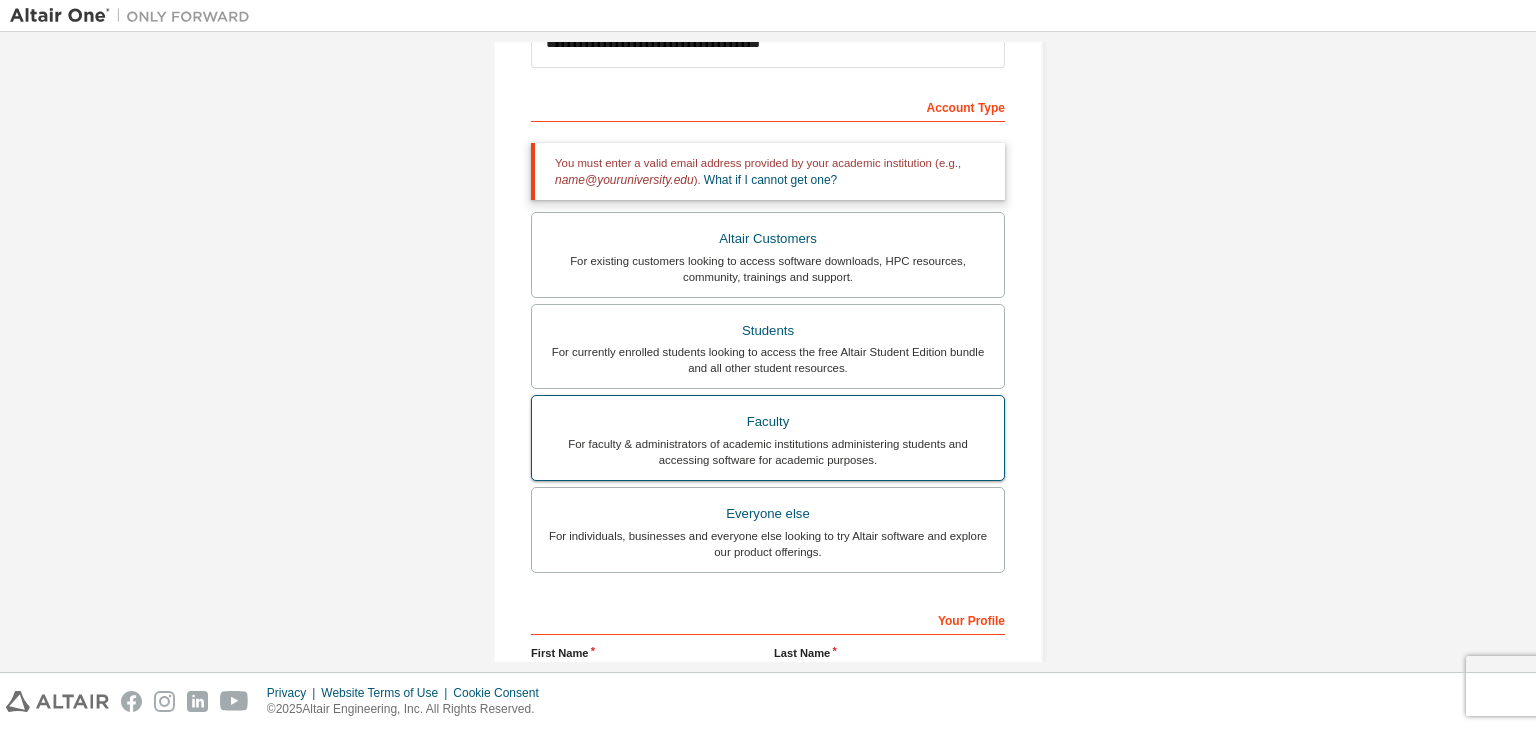 scroll, scrollTop: 275, scrollLeft: 0, axis: vertical 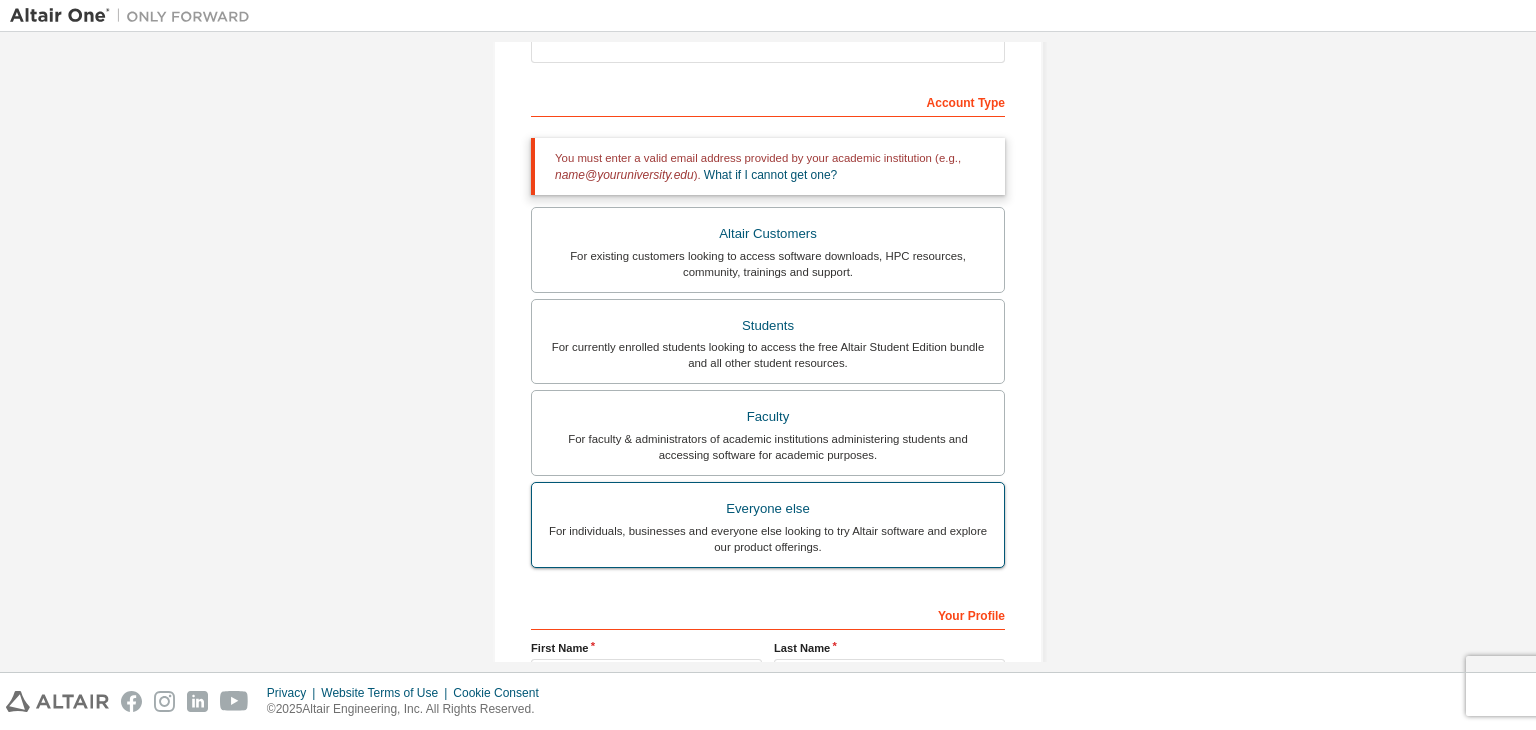 click on "For individuals, businesses and everyone else looking to try Altair software and explore our product offerings." at bounding box center (768, 539) 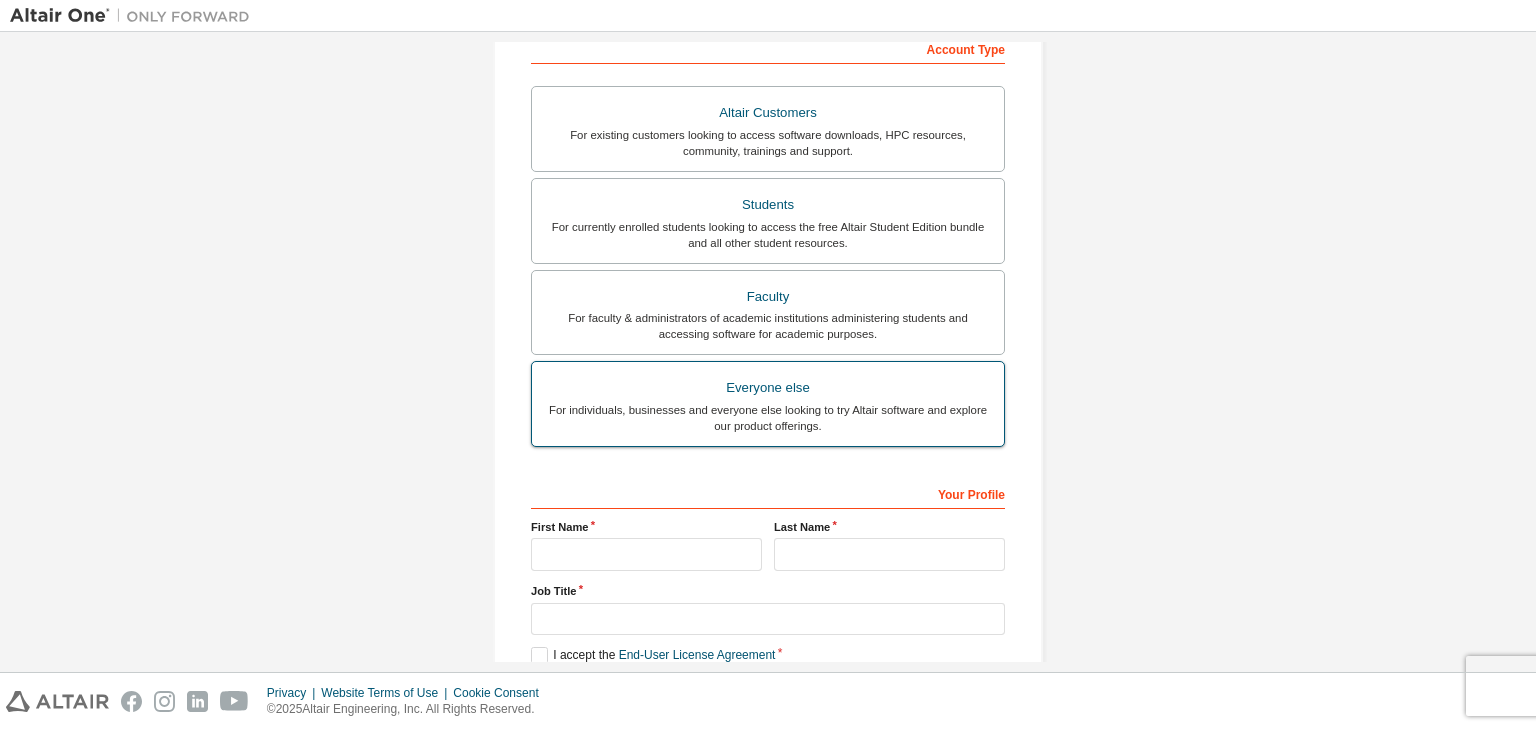 scroll, scrollTop: 343, scrollLeft: 0, axis: vertical 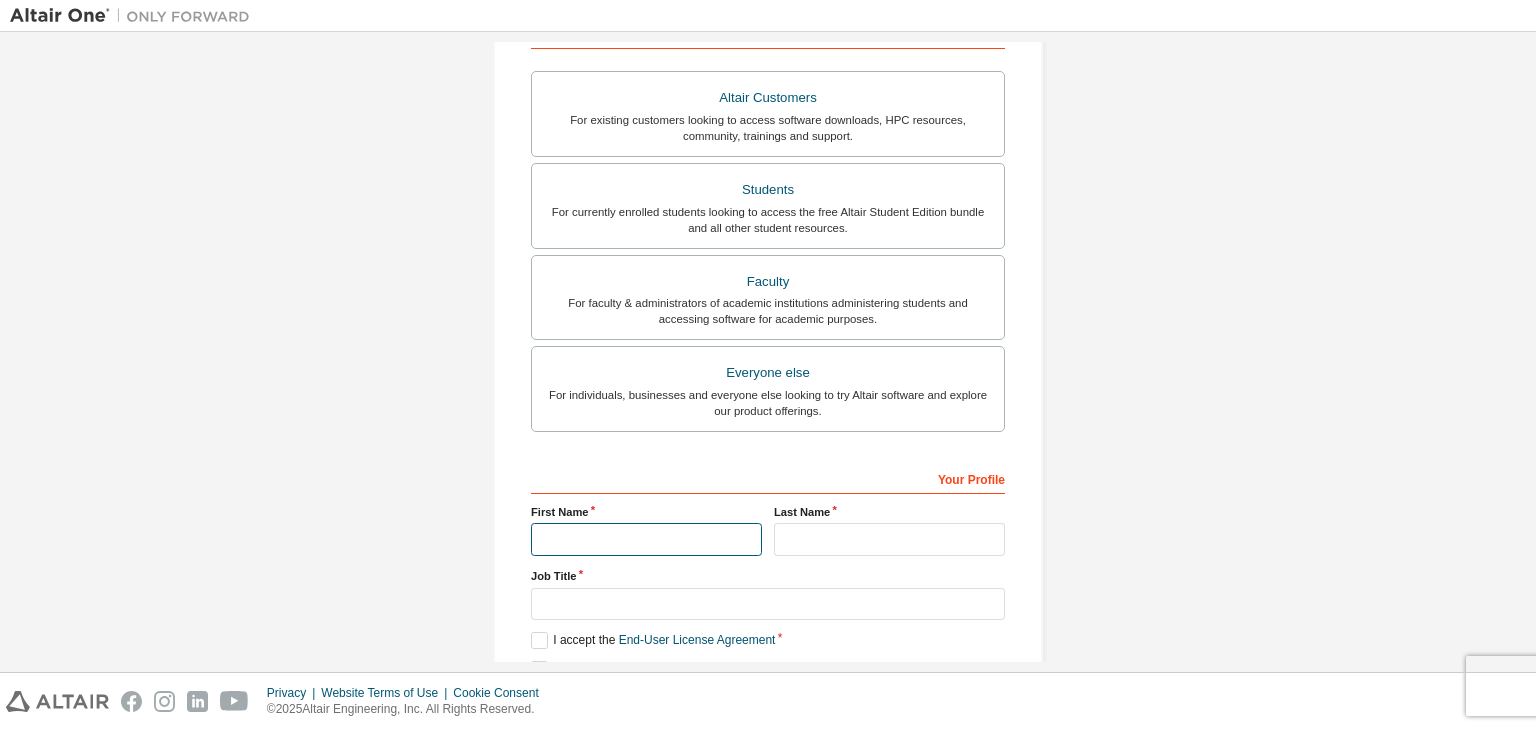 click at bounding box center [646, 539] 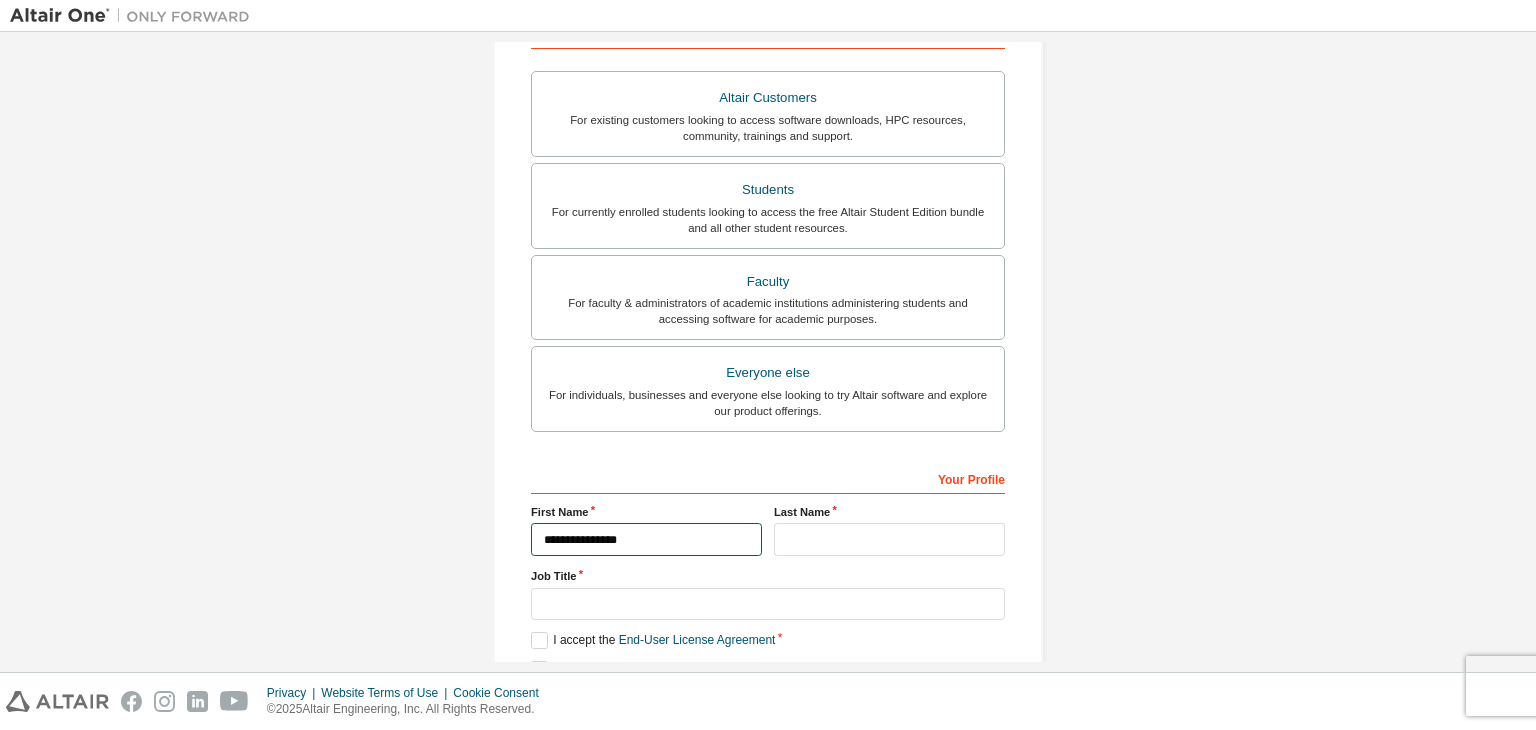 type on "********" 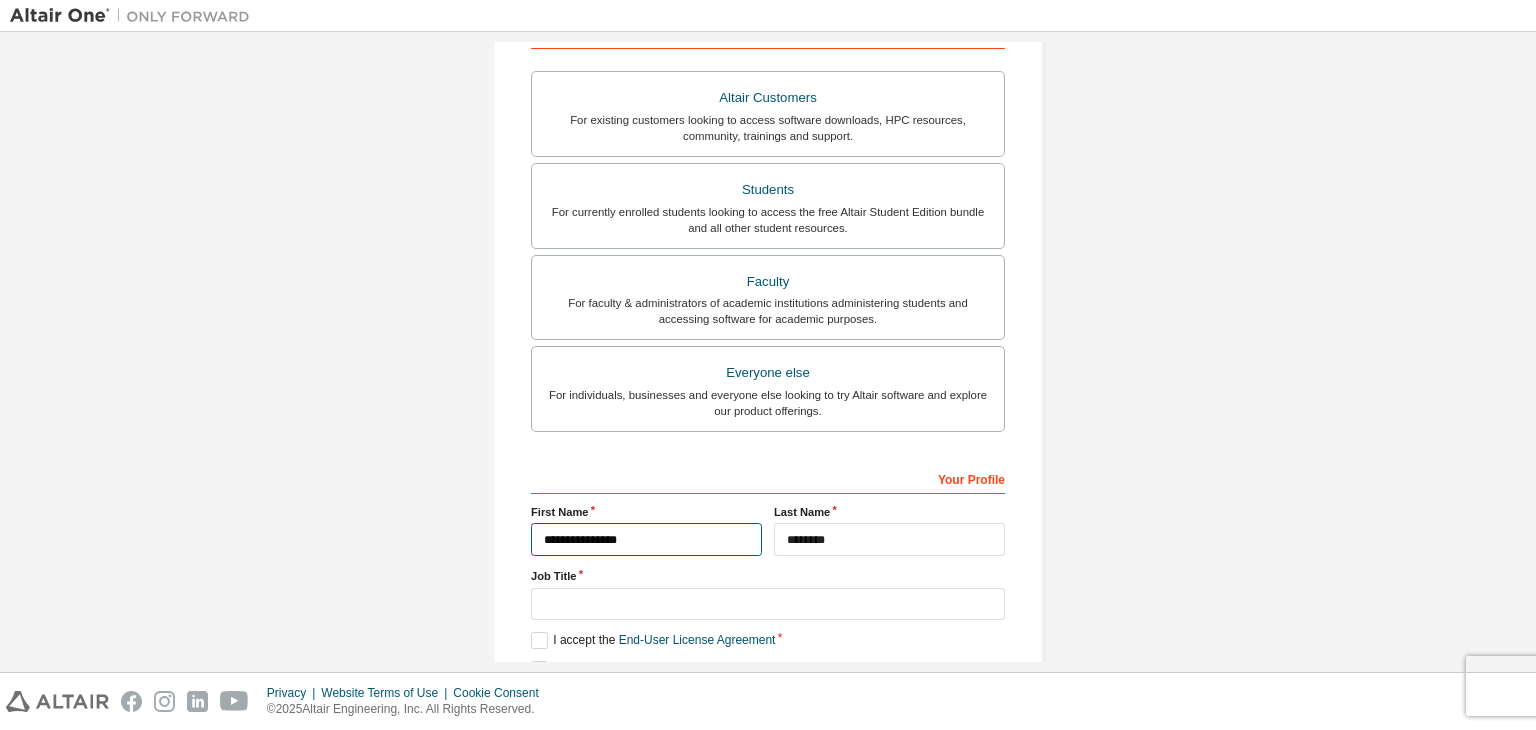 click on "**********" at bounding box center [646, 539] 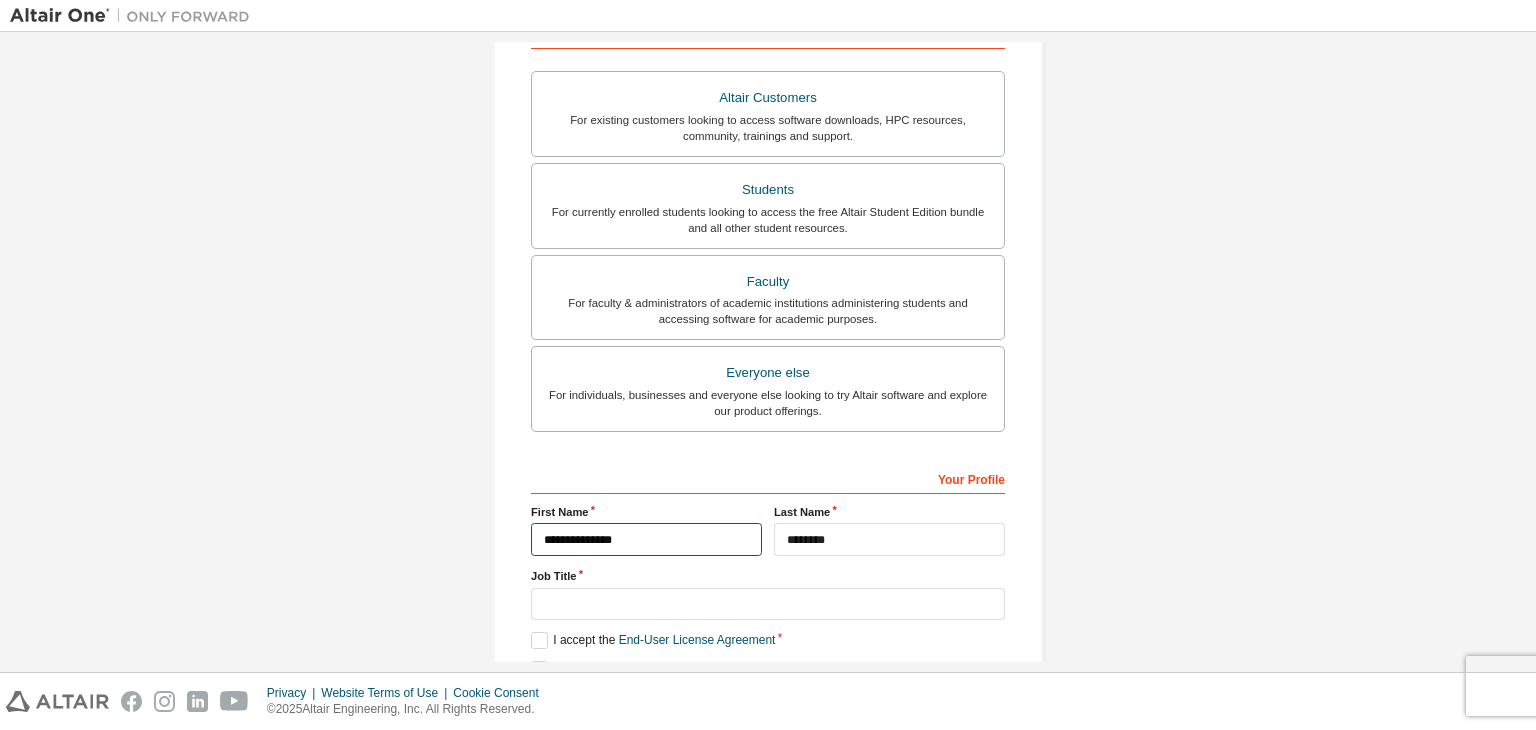 type on "**********" 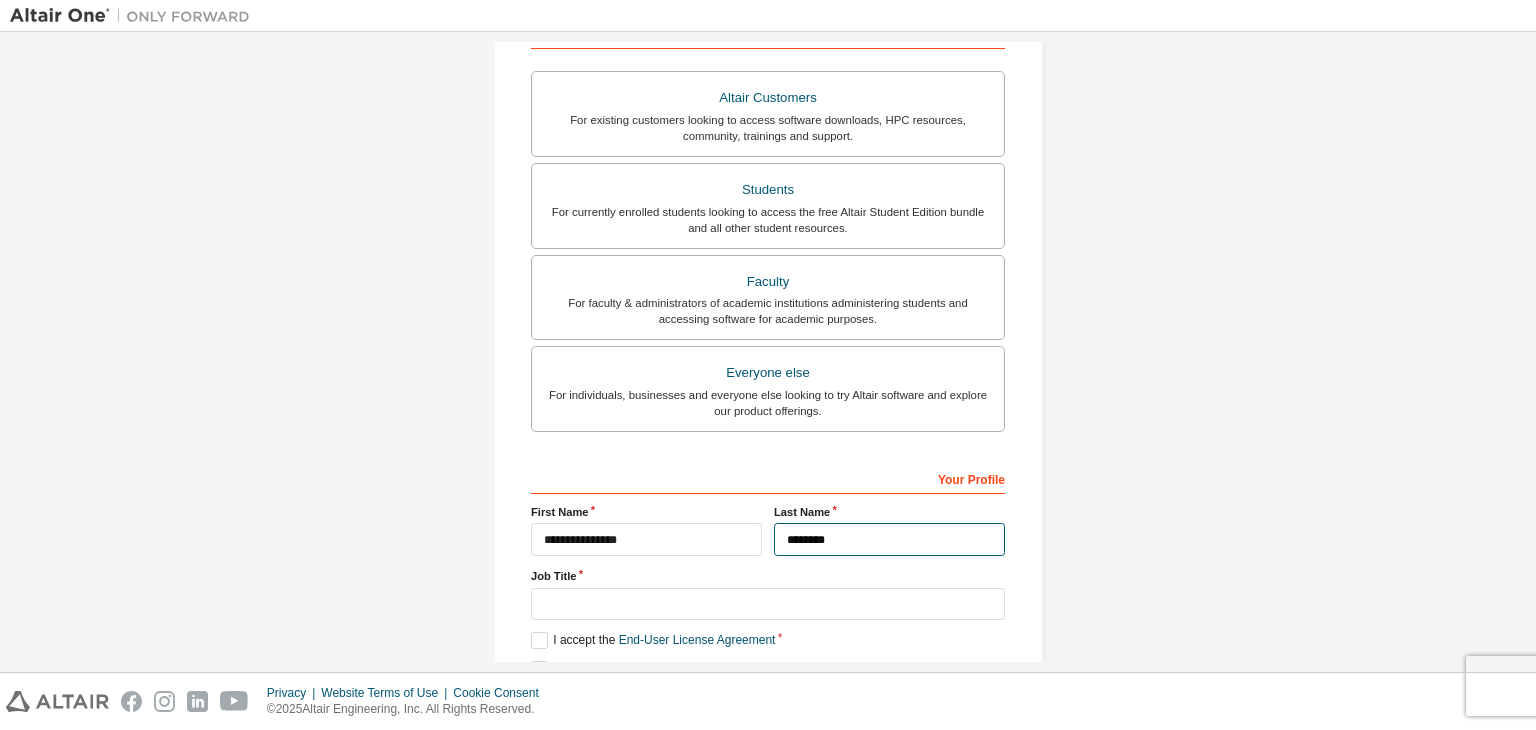 click on "********" at bounding box center (889, 539) 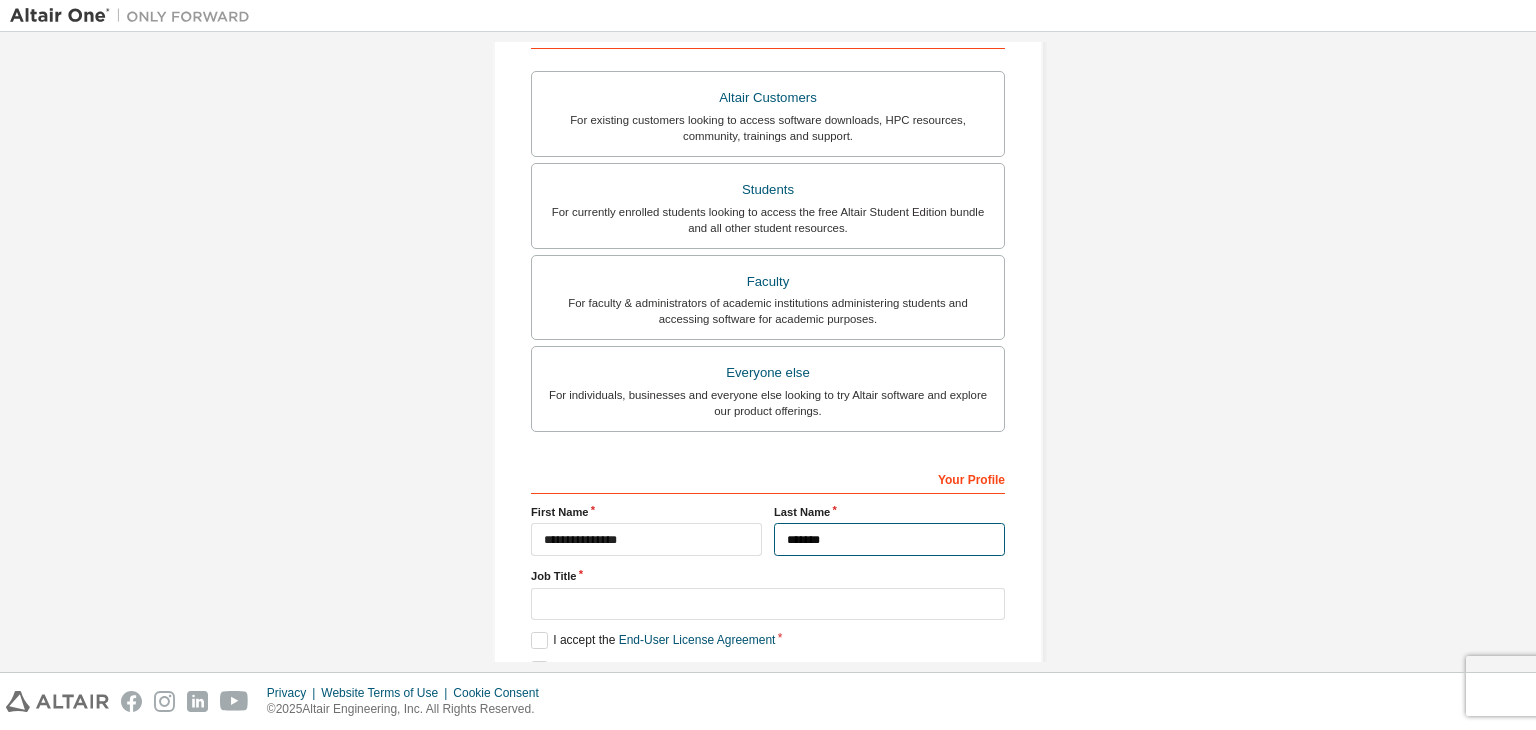 type on "********" 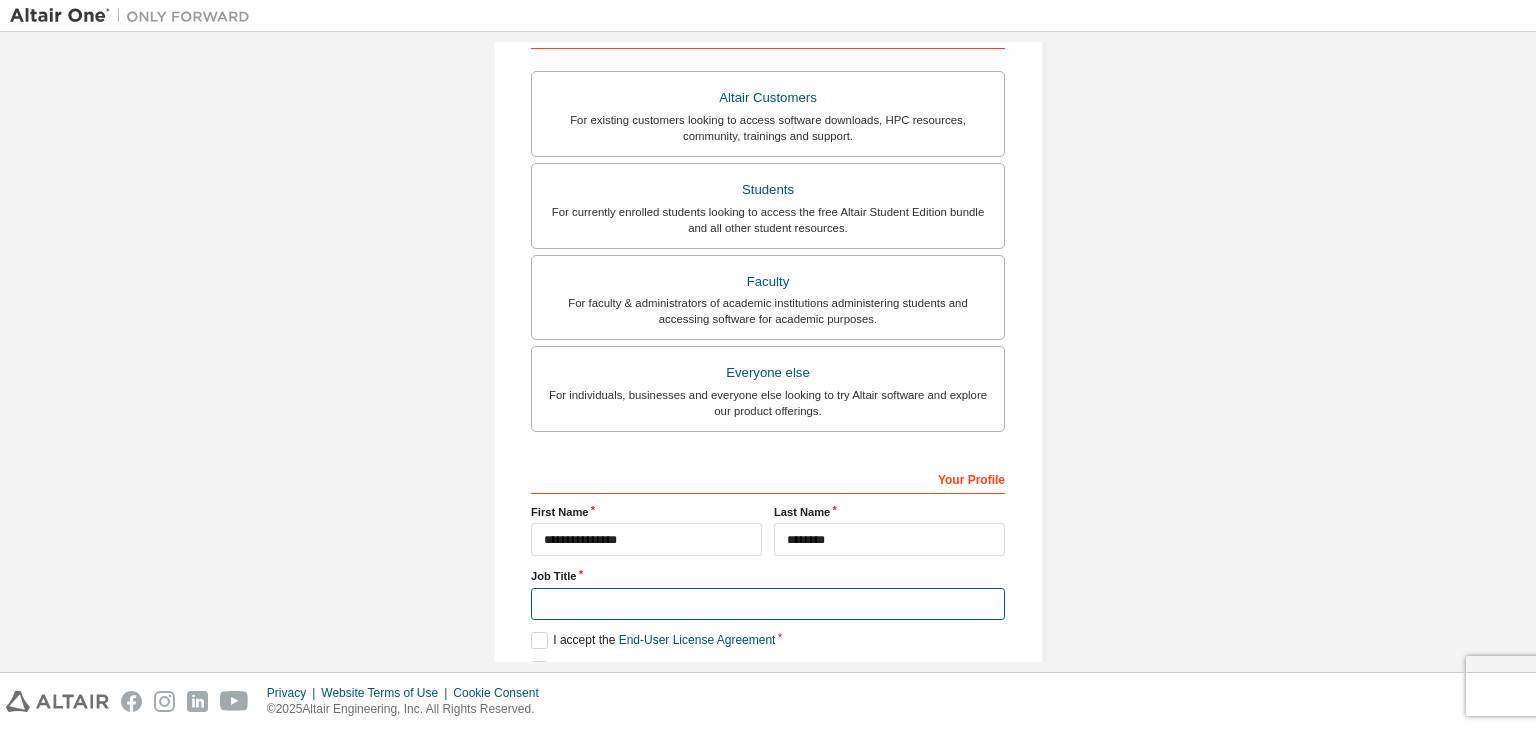 click at bounding box center (768, 604) 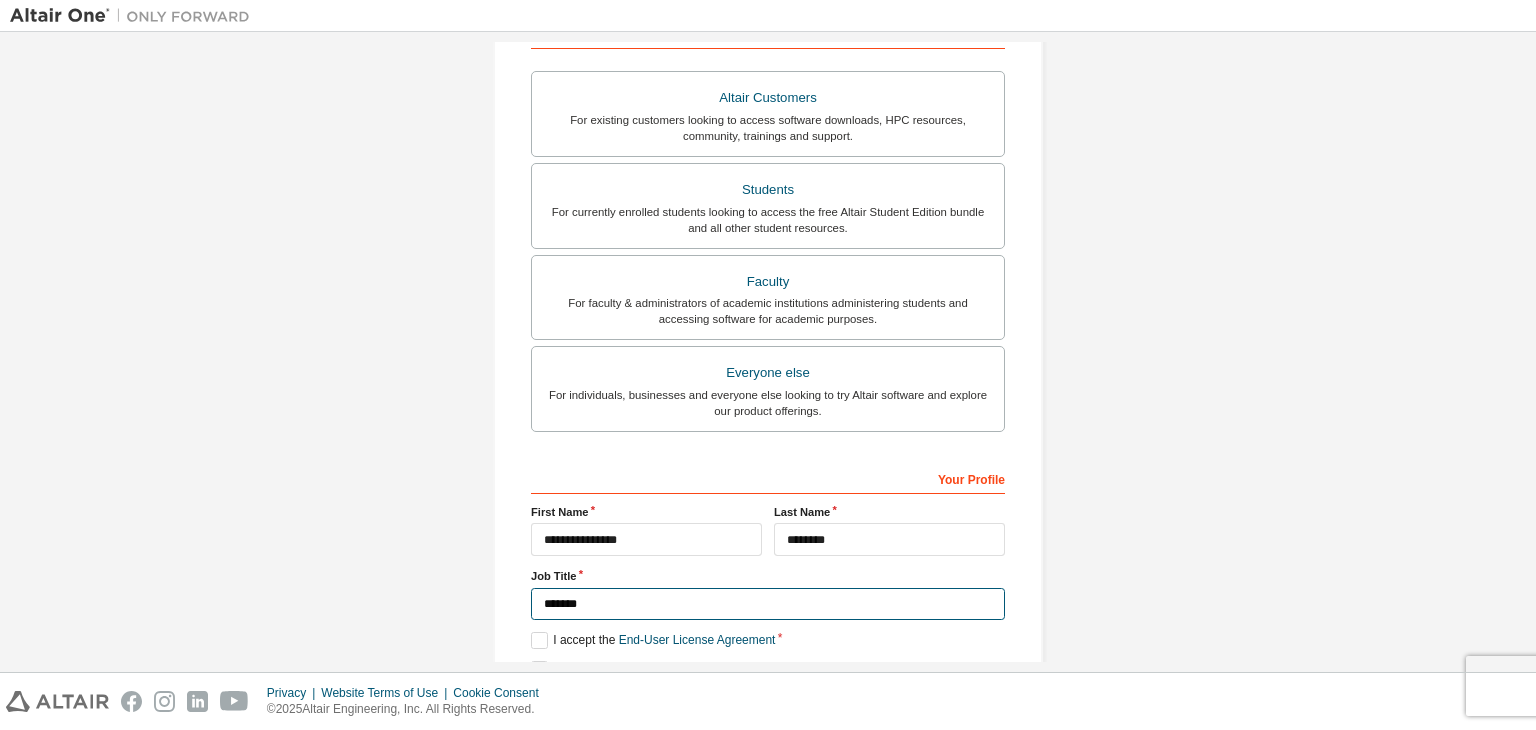 scroll, scrollTop: 435, scrollLeft: 0, axis: vertical 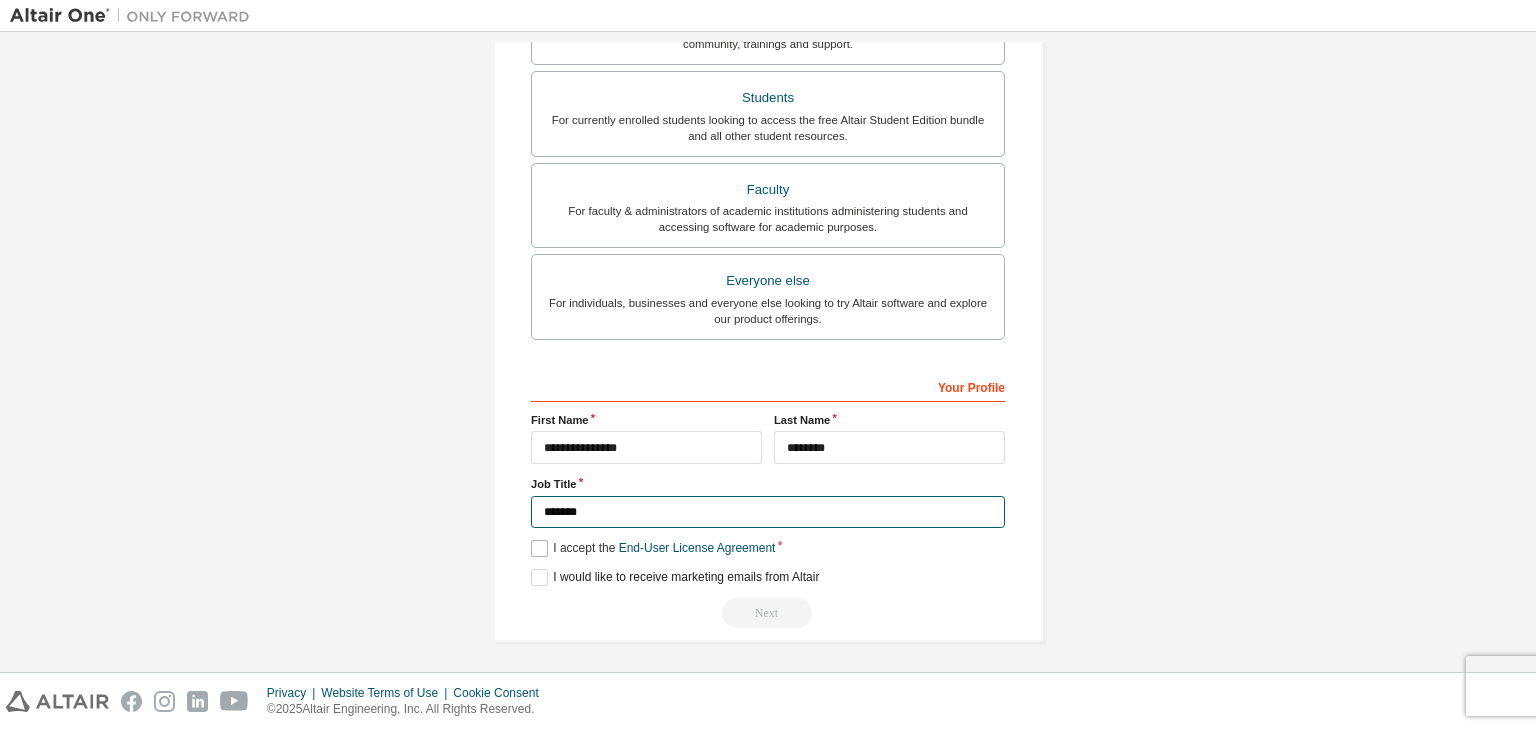 type on "*******" 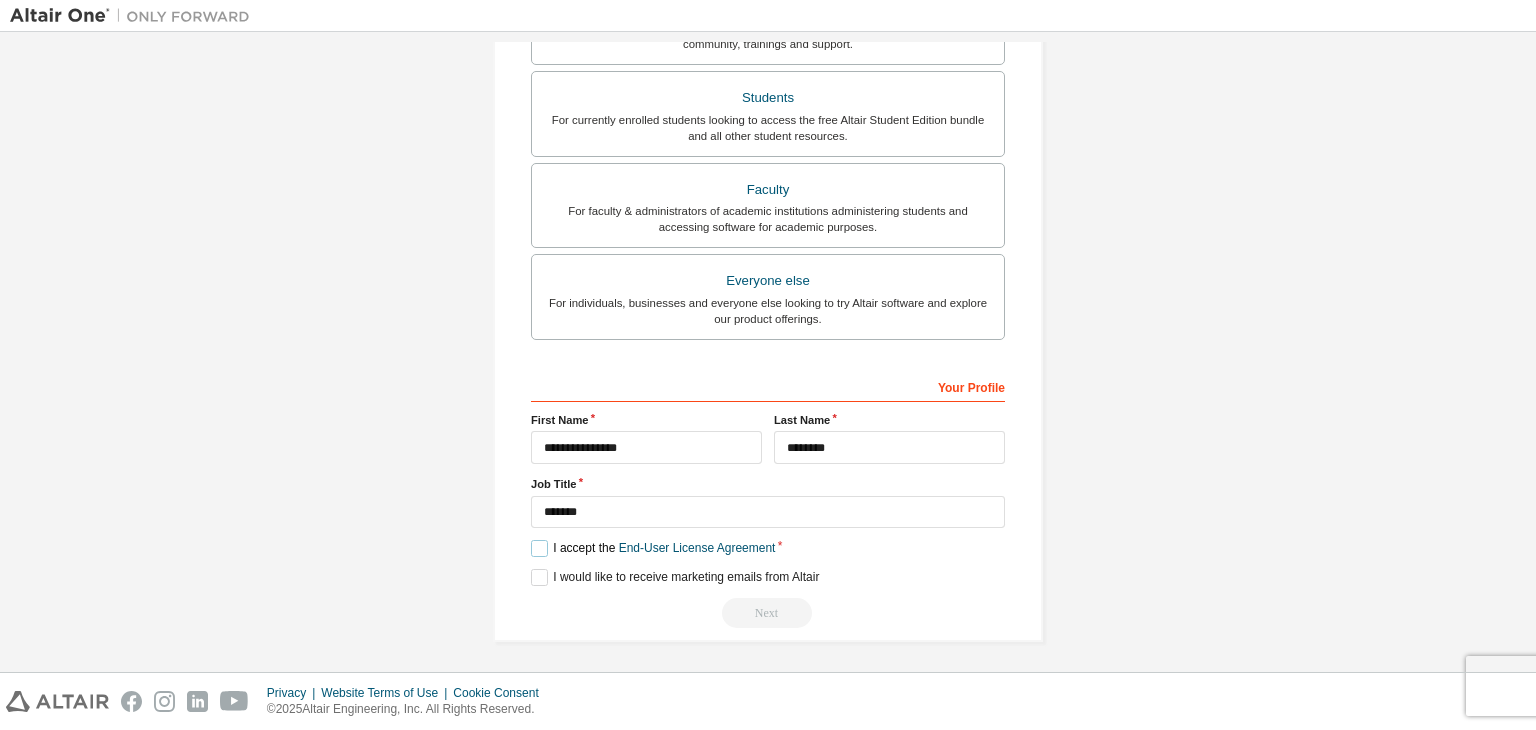 click on "I accept the    End-User License Agreement" at bounding box center [653, 548] 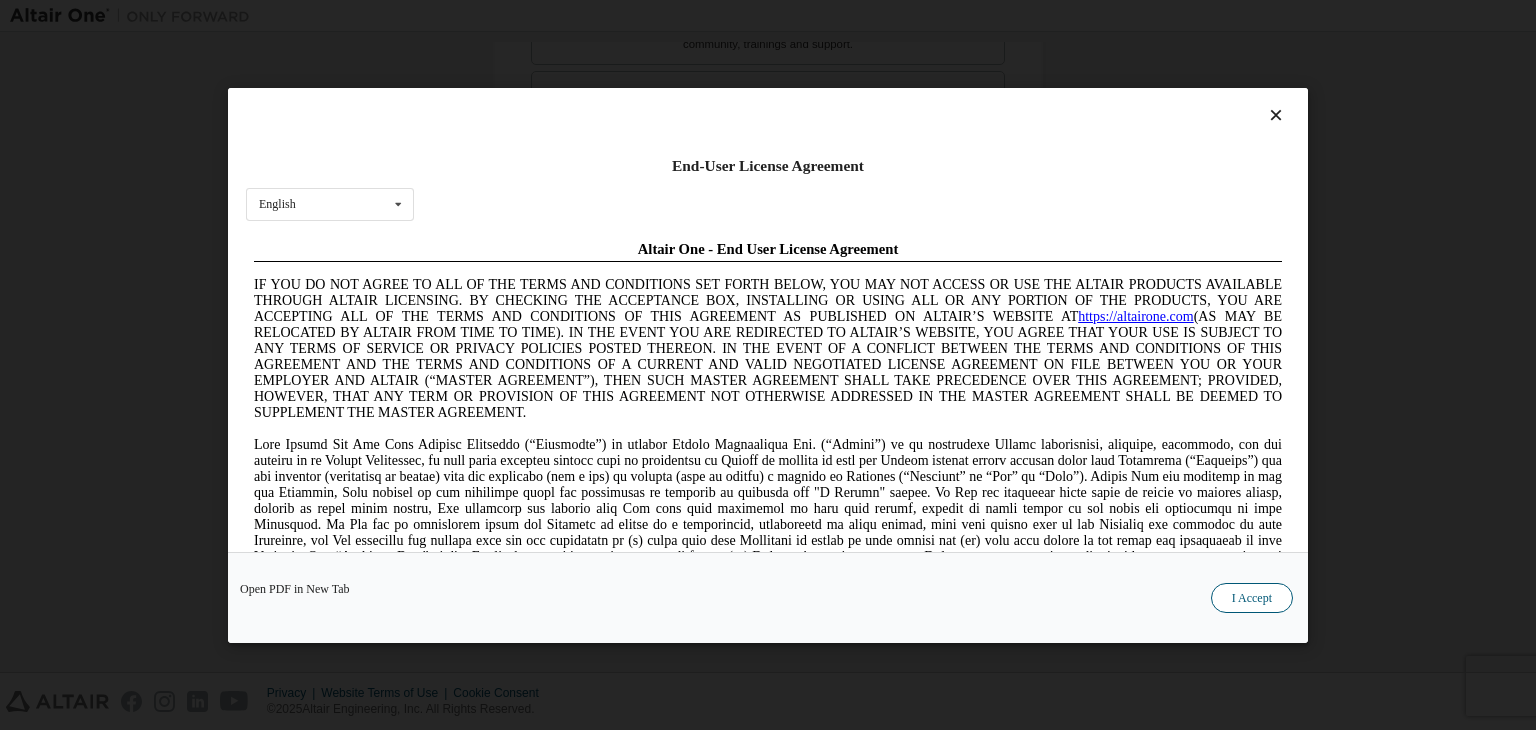 scroll, scrollTop: 0, scrollLeft: 0, axis: both 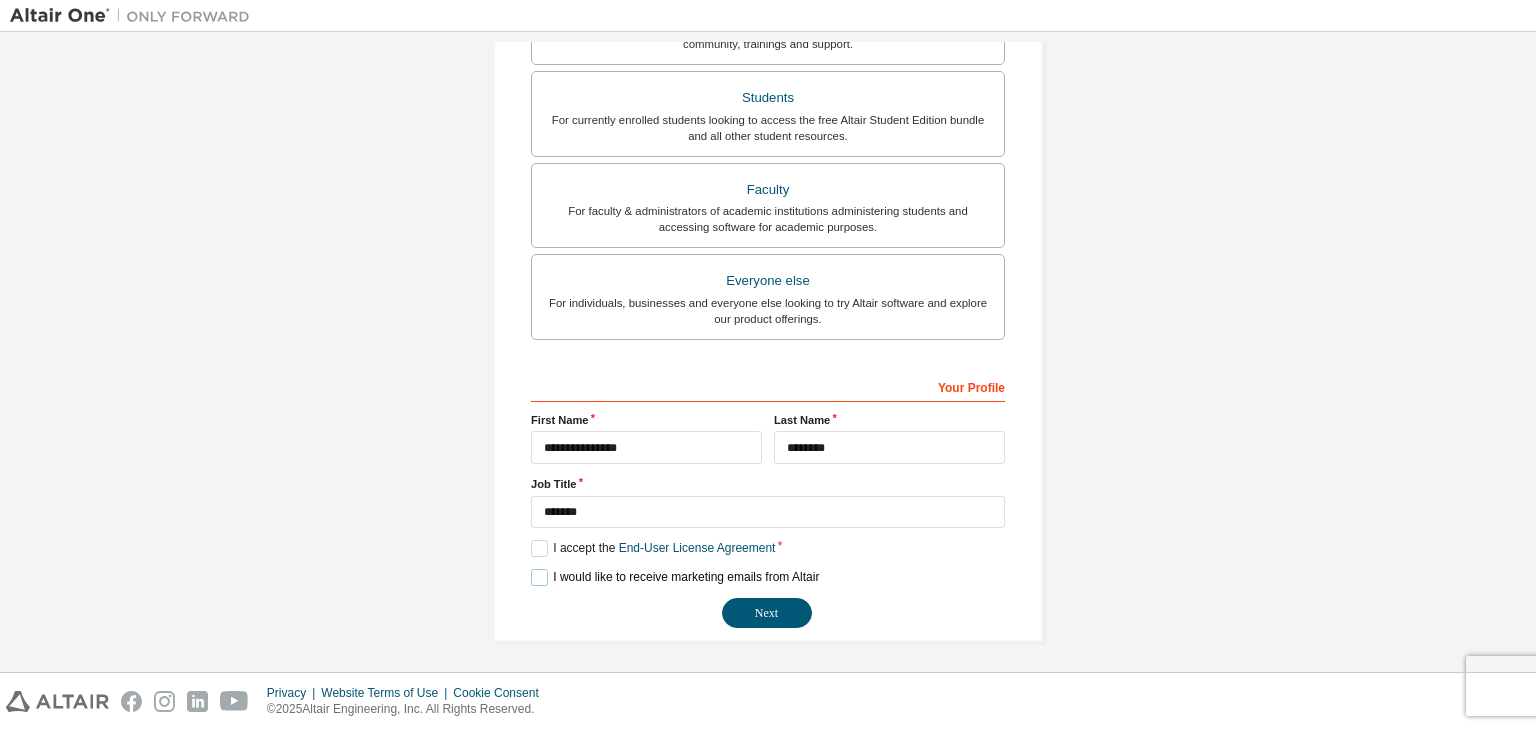 click on "I would like to receive marketing emails from Altair" at bounding box center [675, 577] 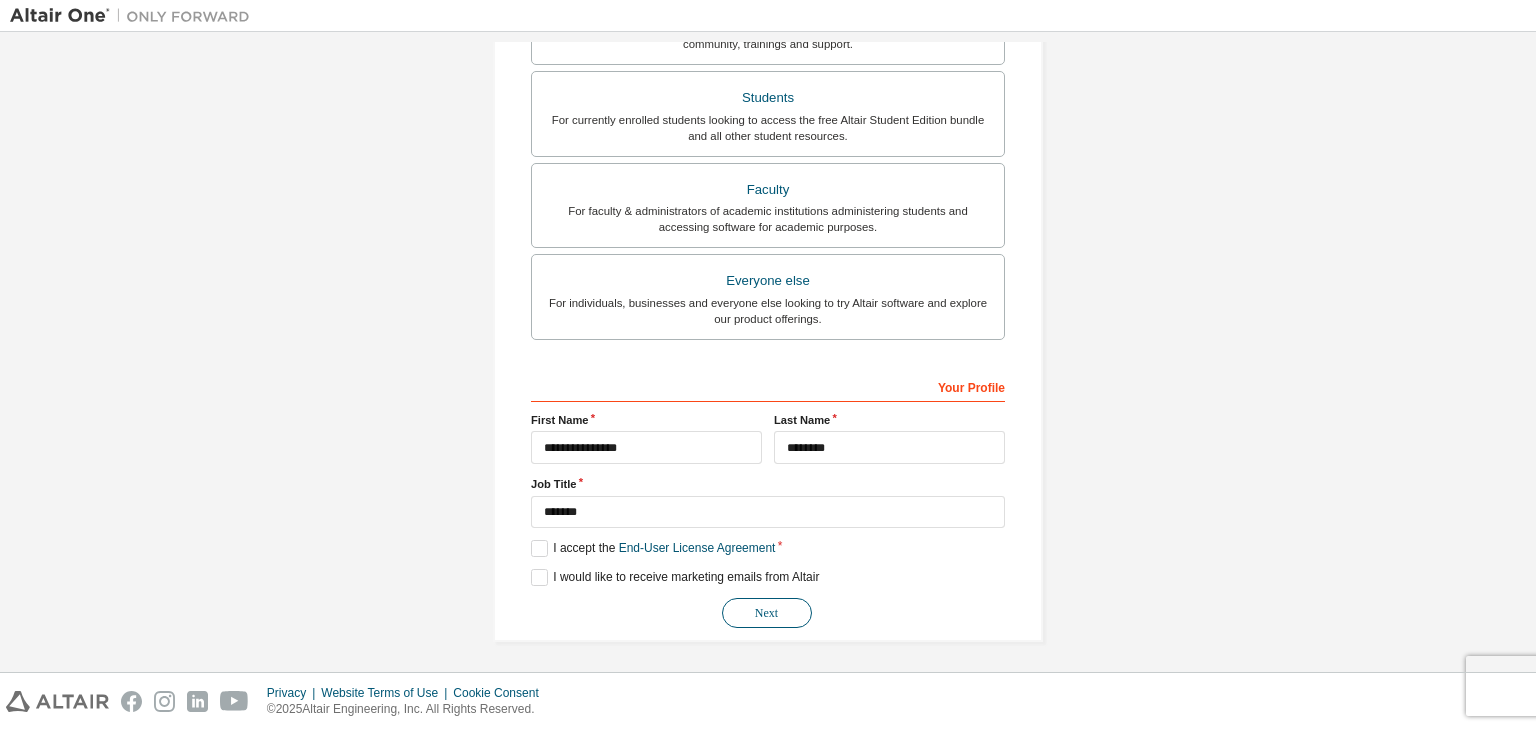 click on "Next" at bounding box center [767, 613] 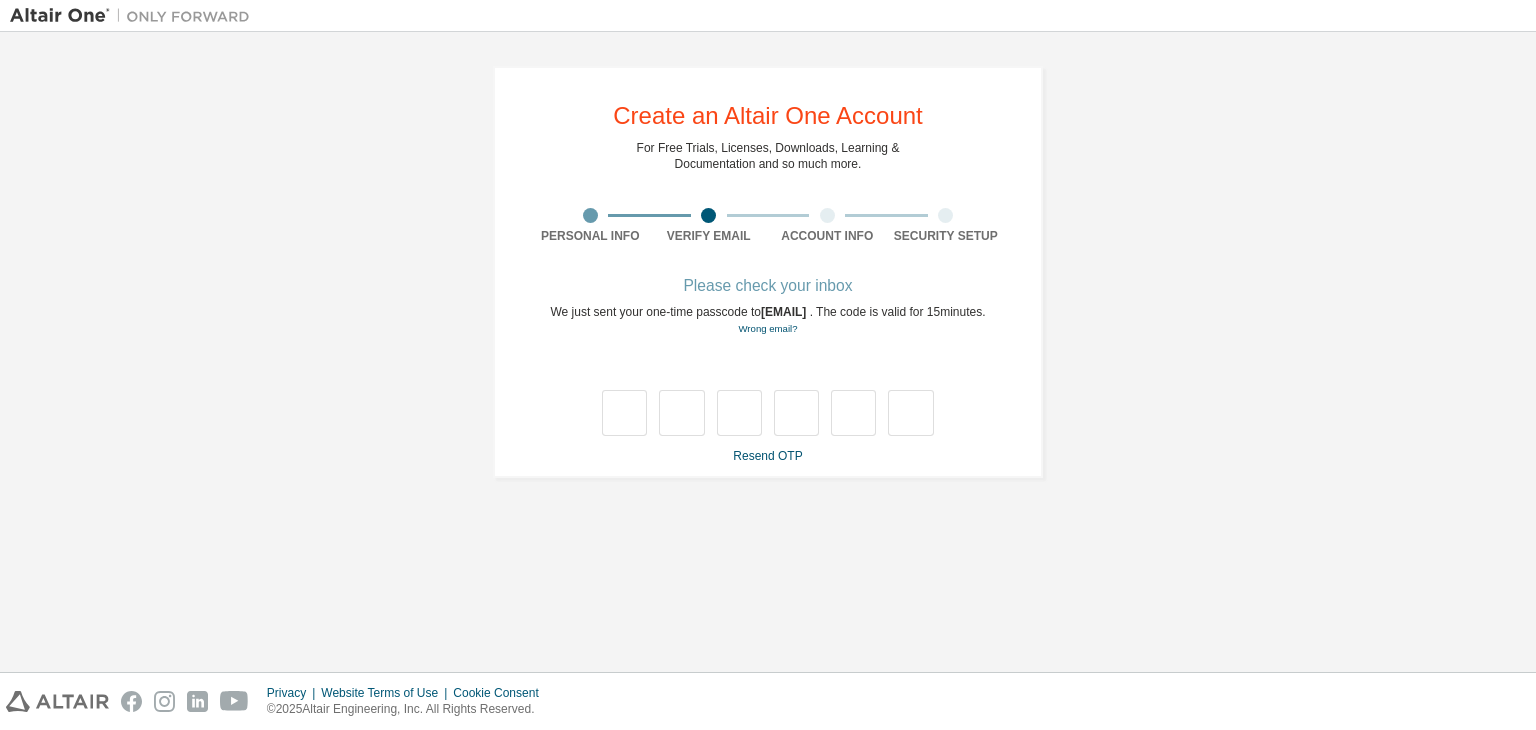 scroll, scrollTop: 0, scrollLeft: 0, axis: both 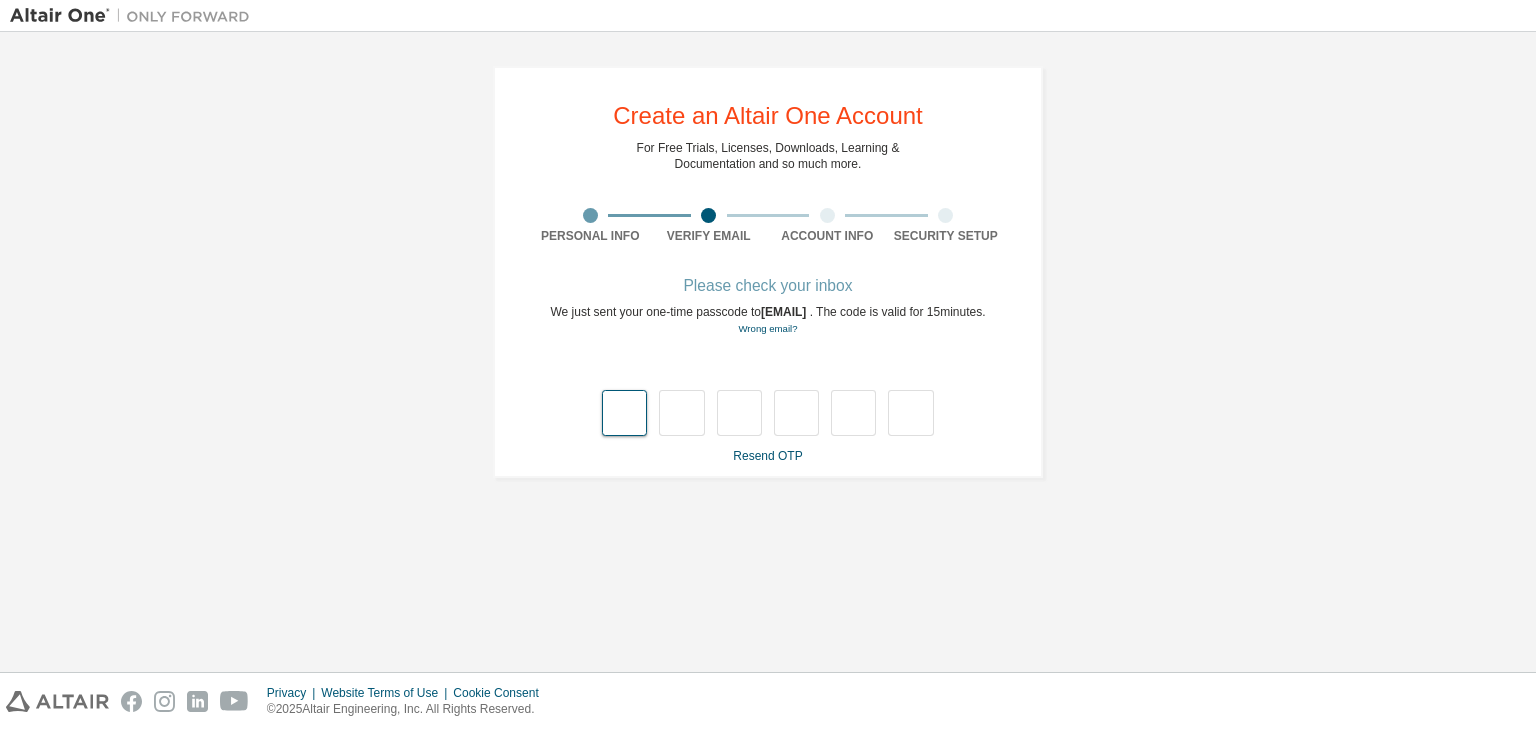 click at bounding box center [624, 413] 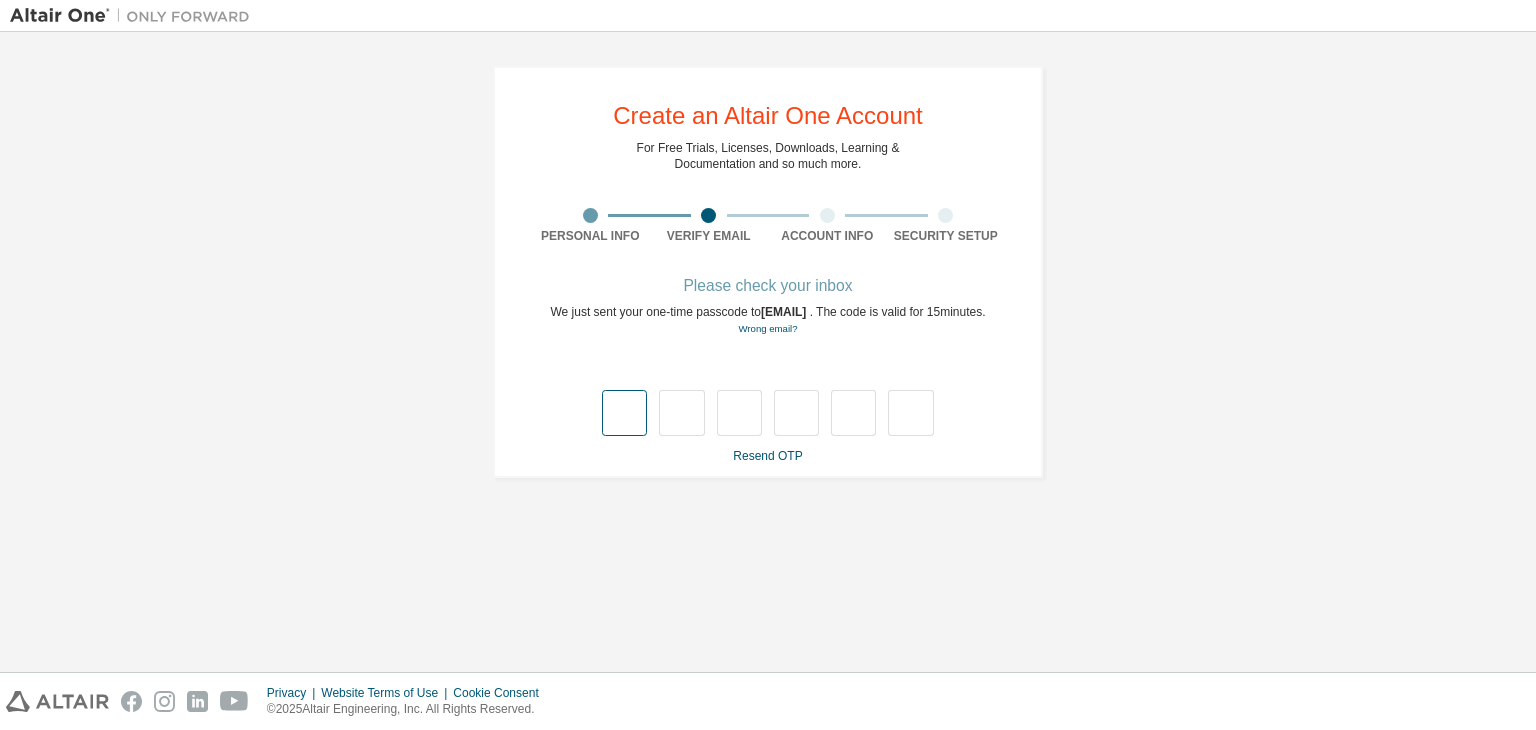 type on "*" 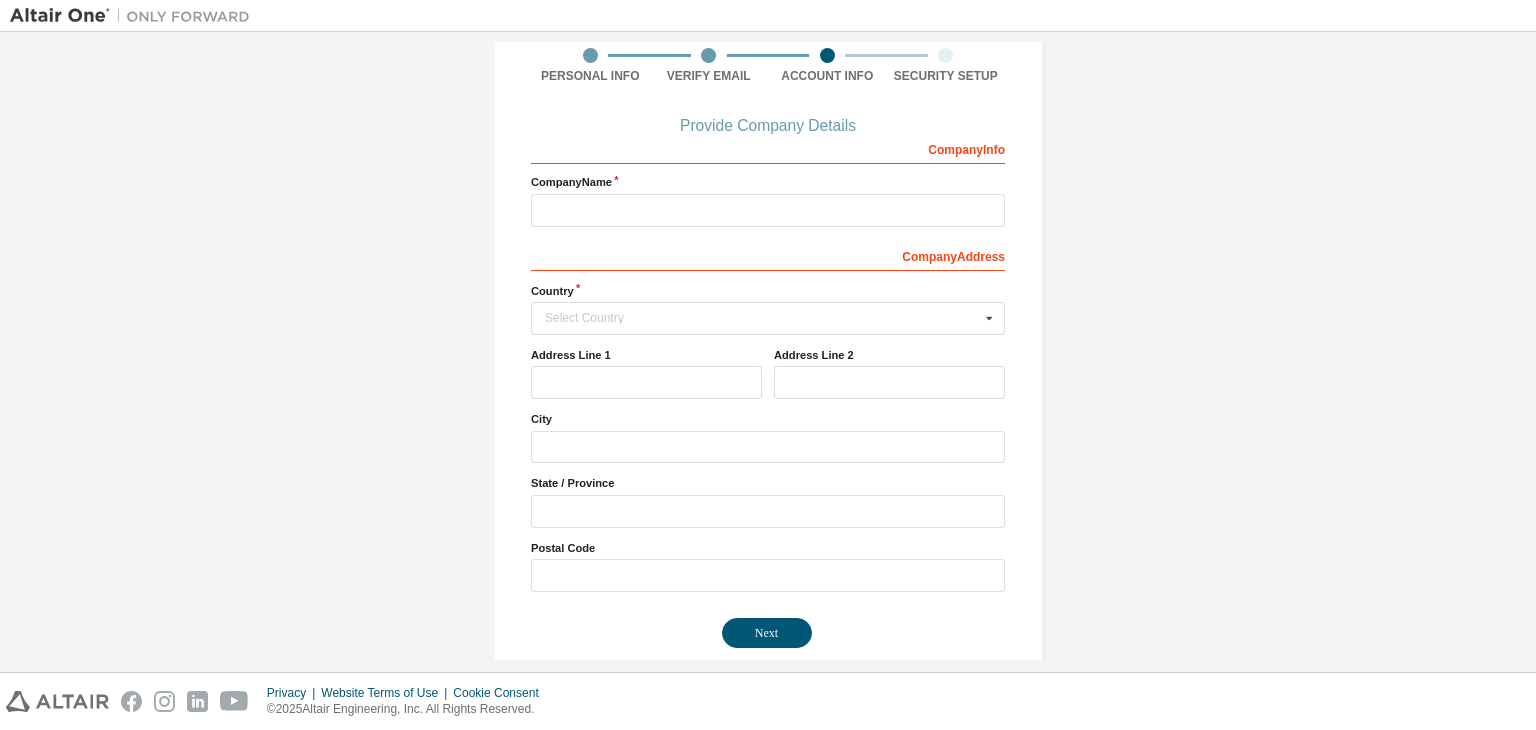 scroll, scrollTop: 164, scrollLeft: 0, axis: vertical 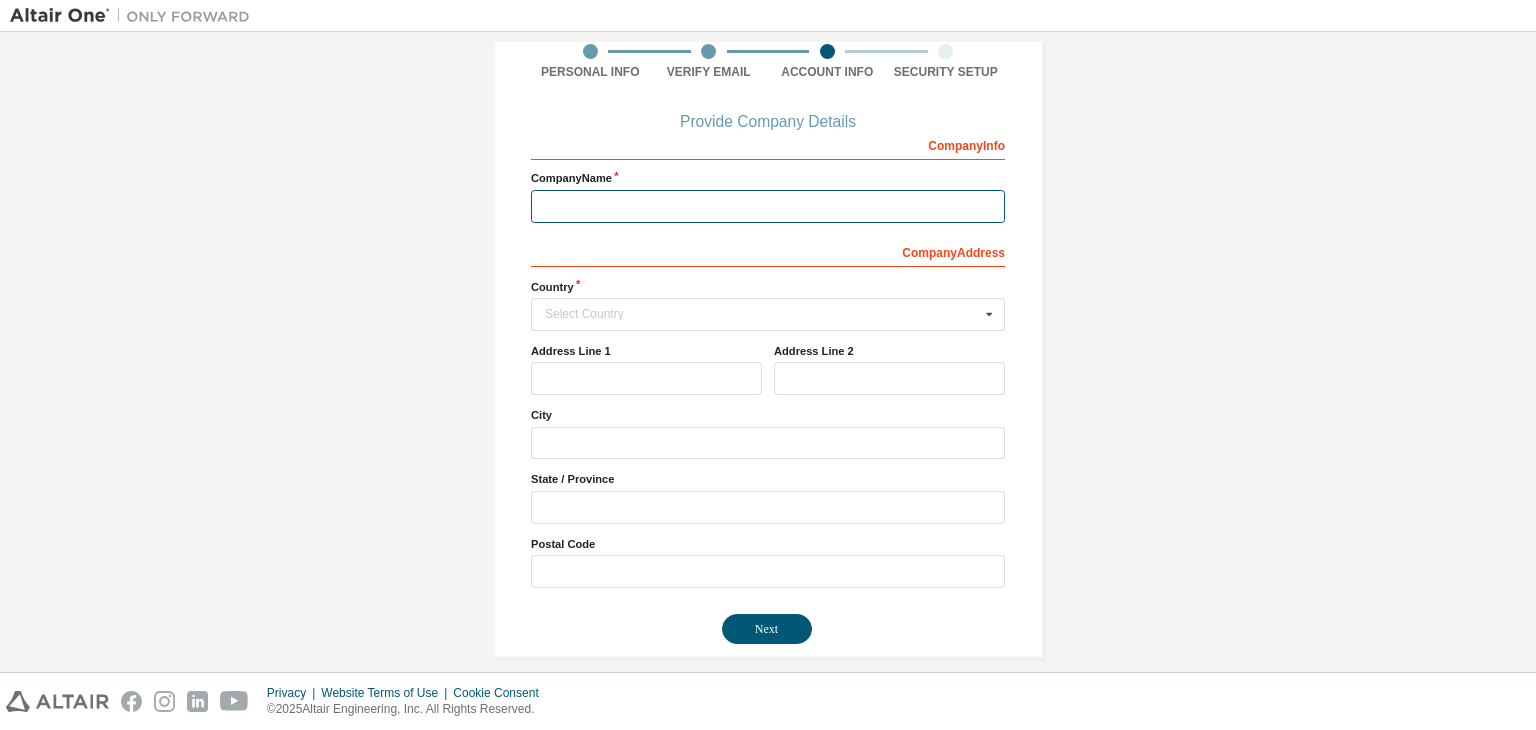click at bounding box center [768, 206] 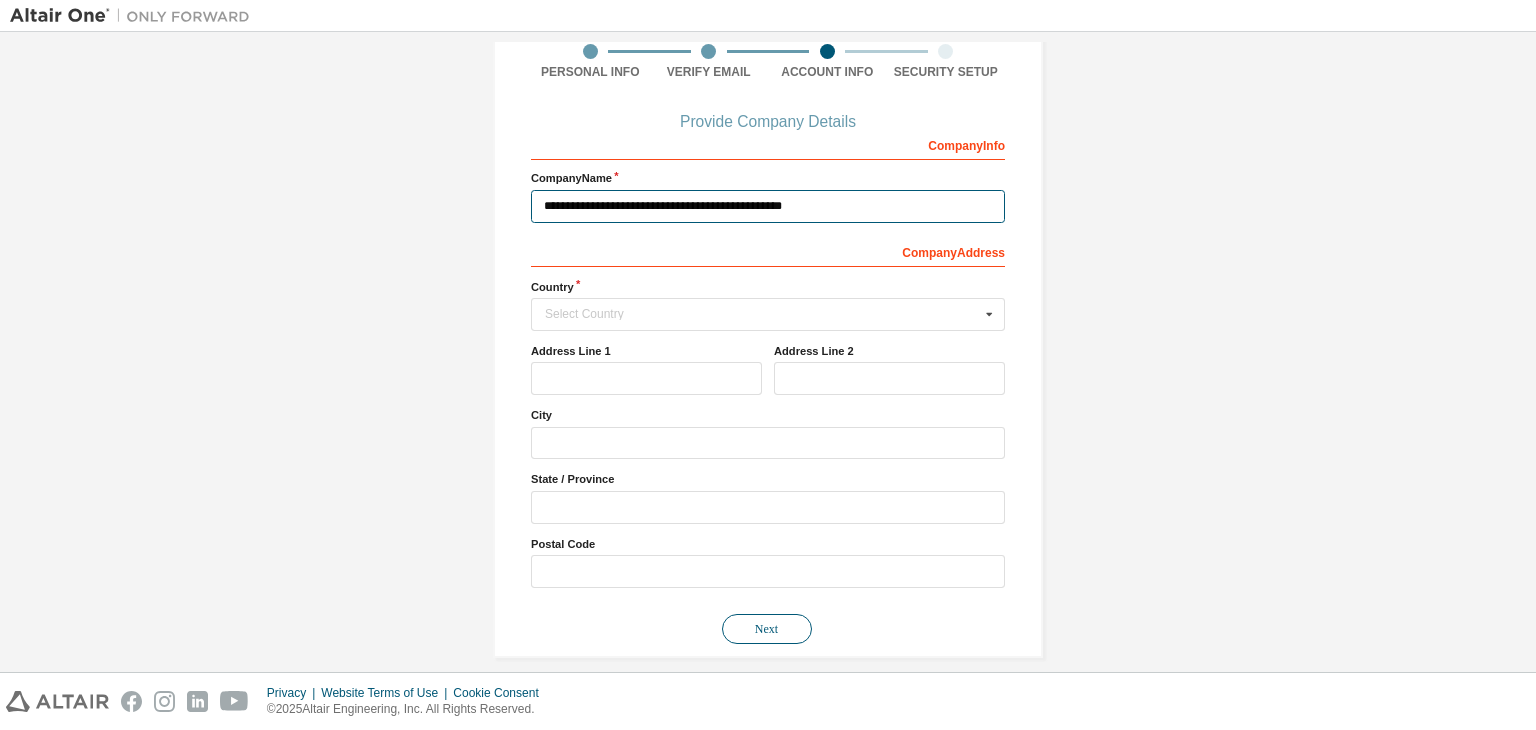 type on "**********" 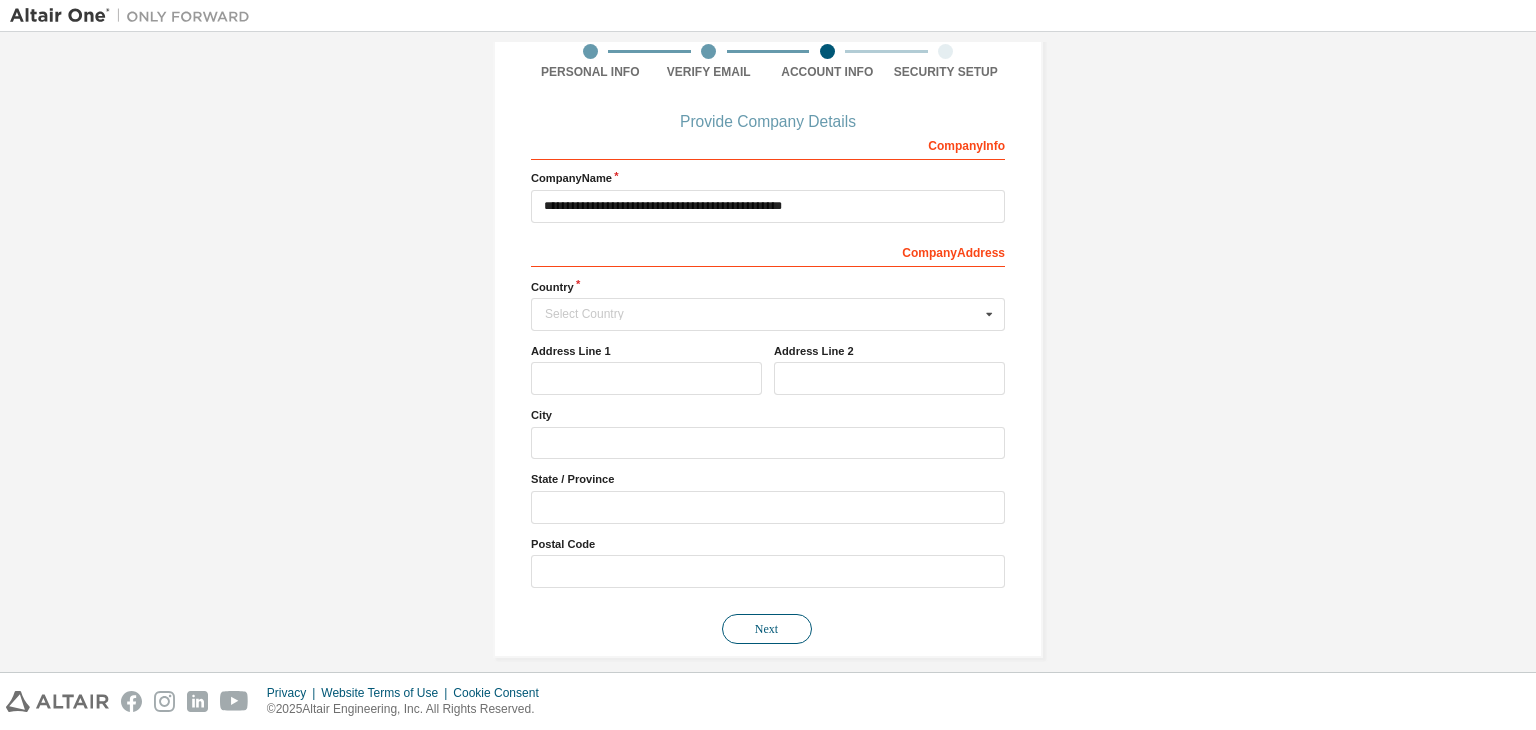 click on "Next" at bounding box center (767, 629) 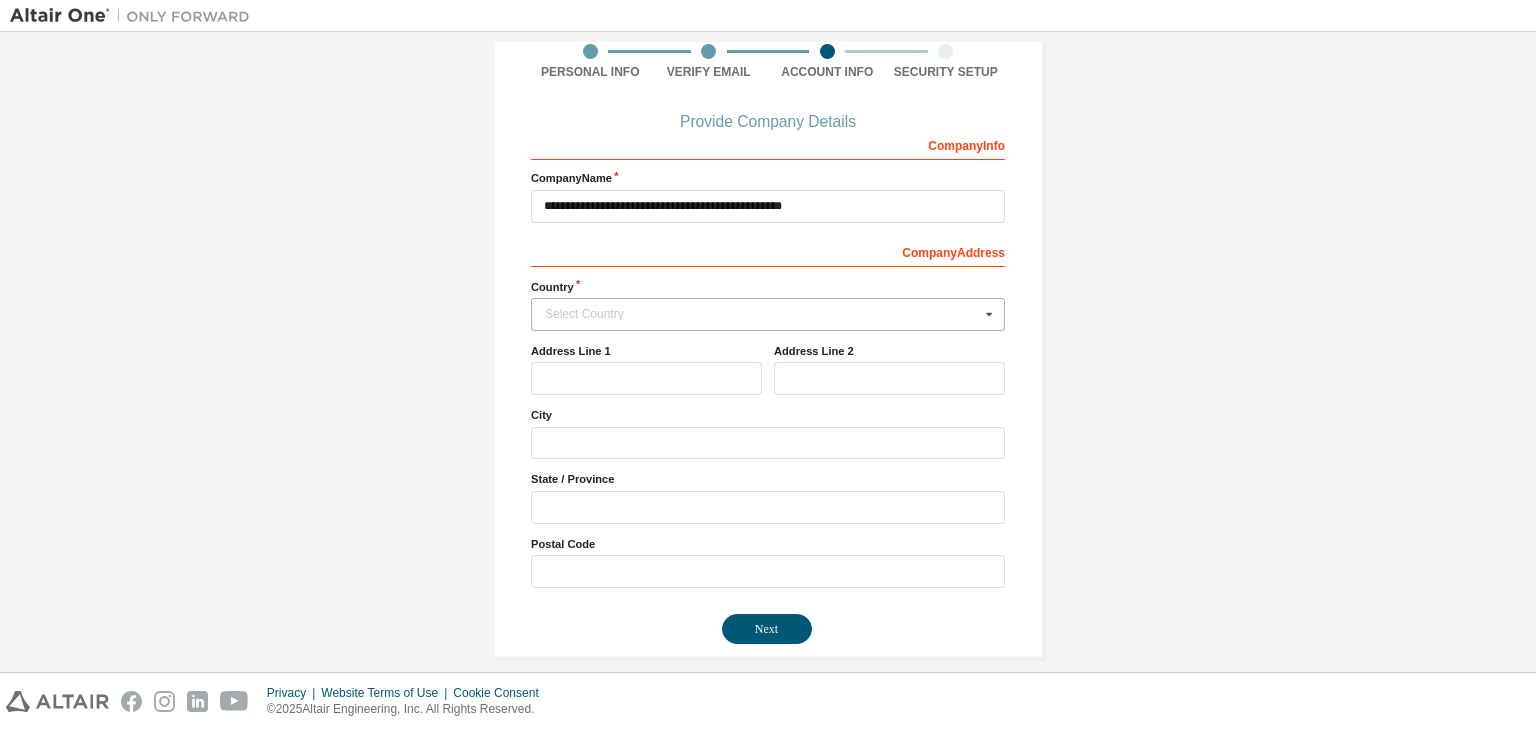 click on "Select Country" at bounding box center [762, 314] 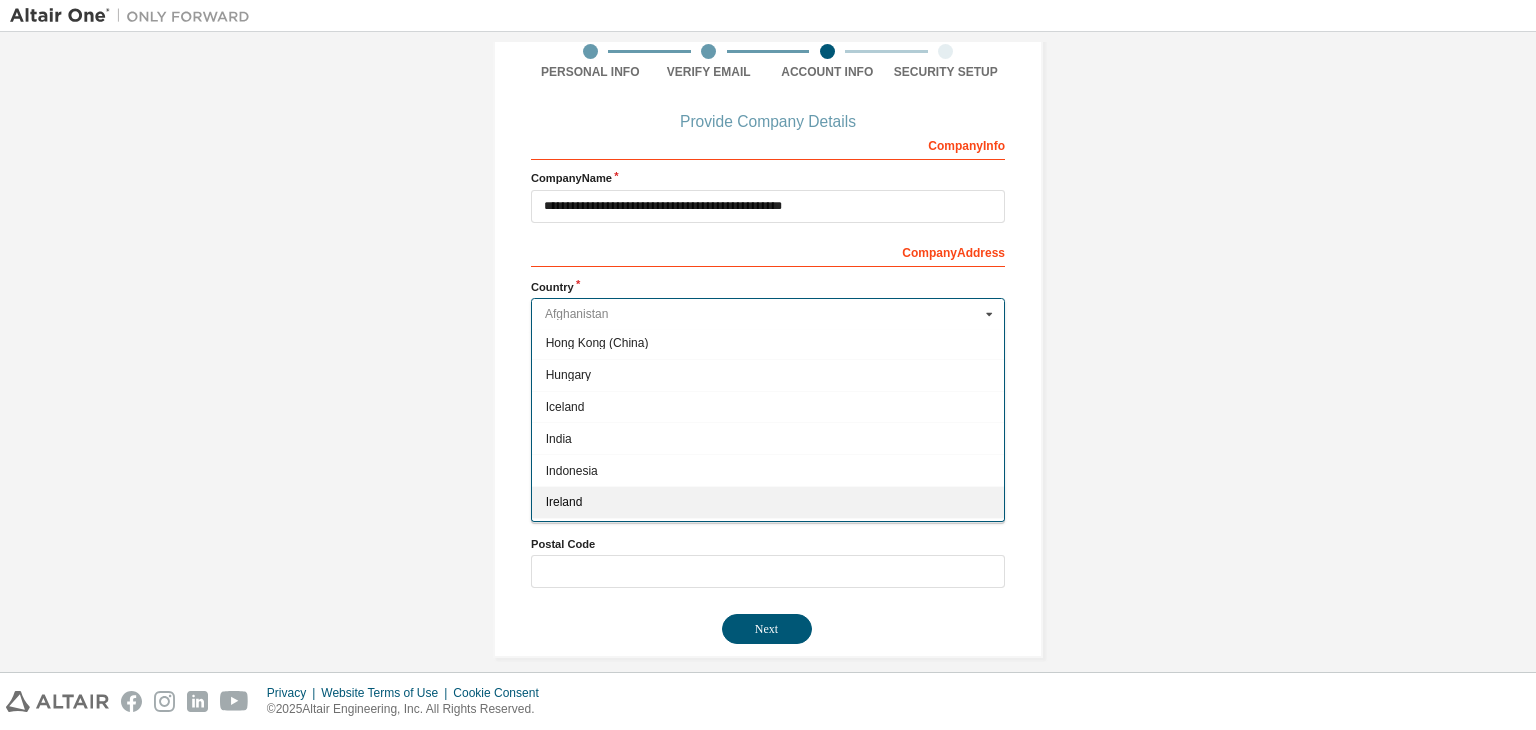 scroll, scrollTop: 3088, scrollLeft: 0, axis: vertical 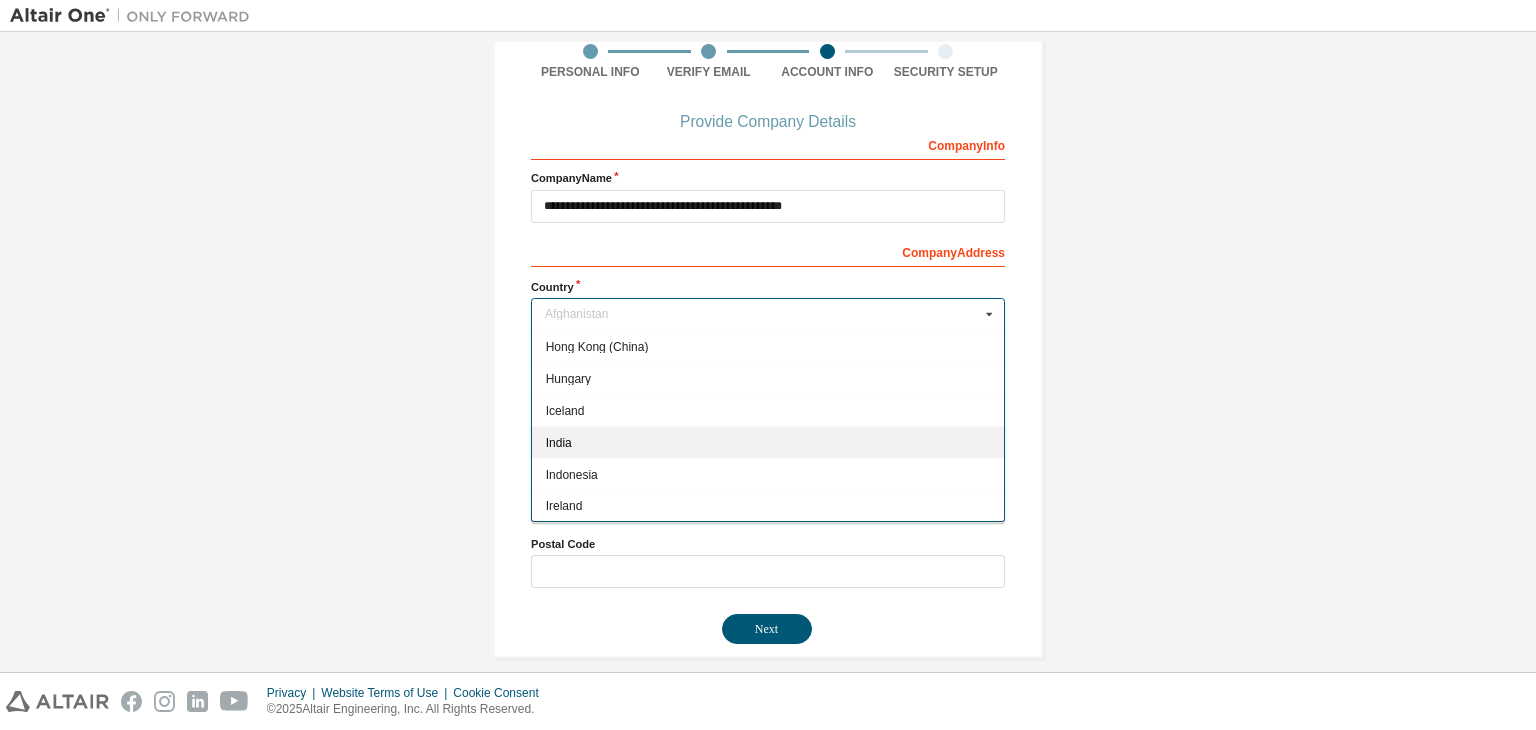 click on "India" at bounding box center (768, 442) 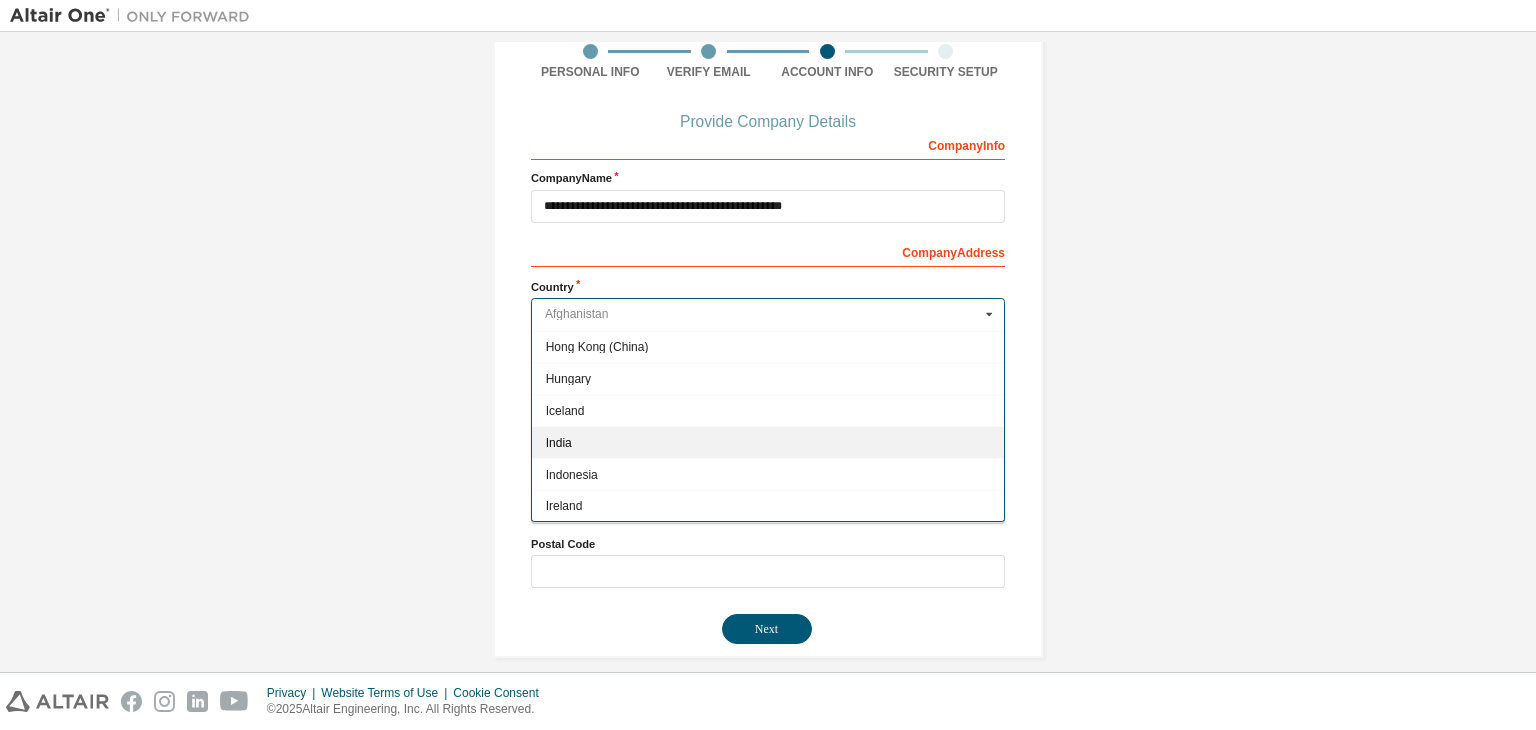 type on "***" 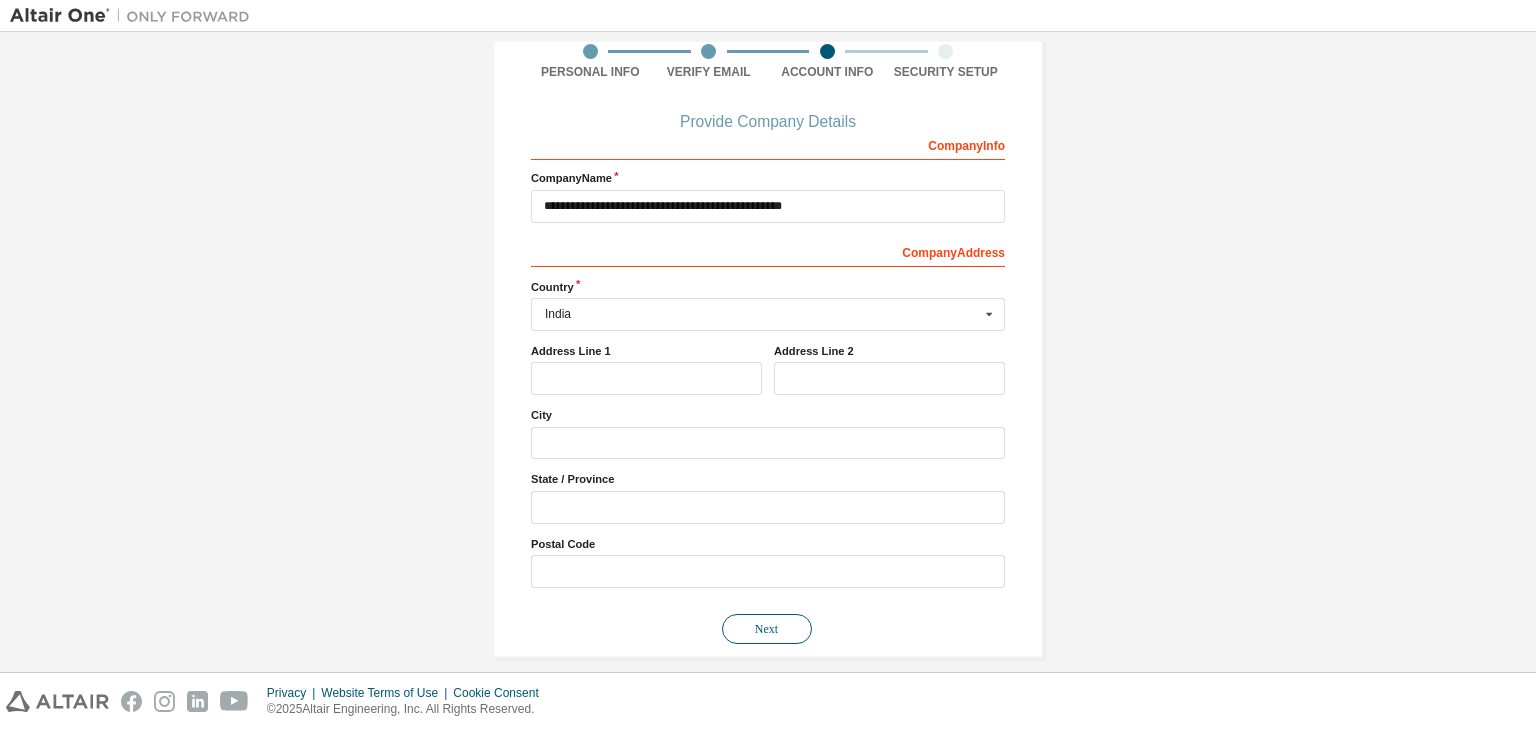click on "Next" at bounding box center [767, 629] 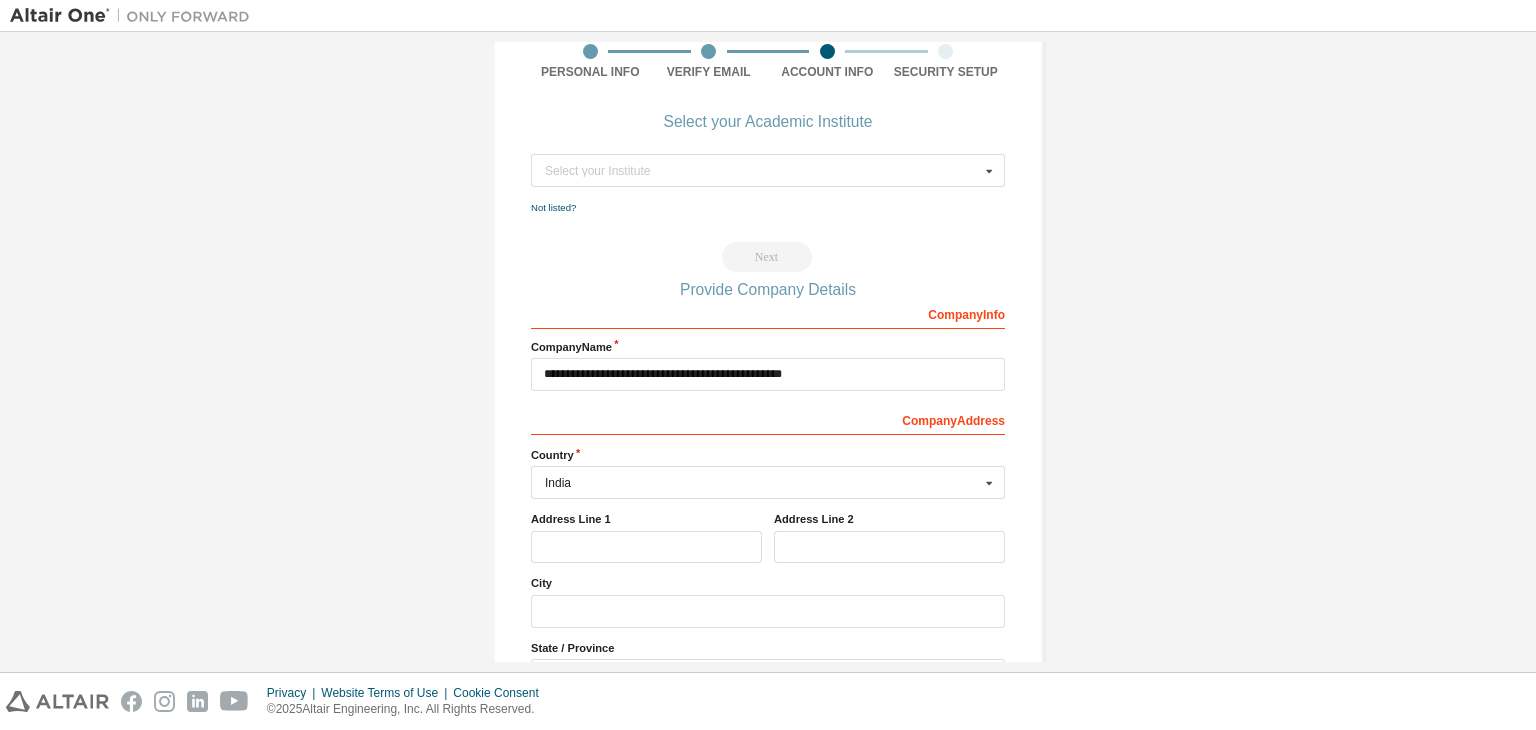 scroll, scrollTop: 0, scrollLeft: 0, axis: both 